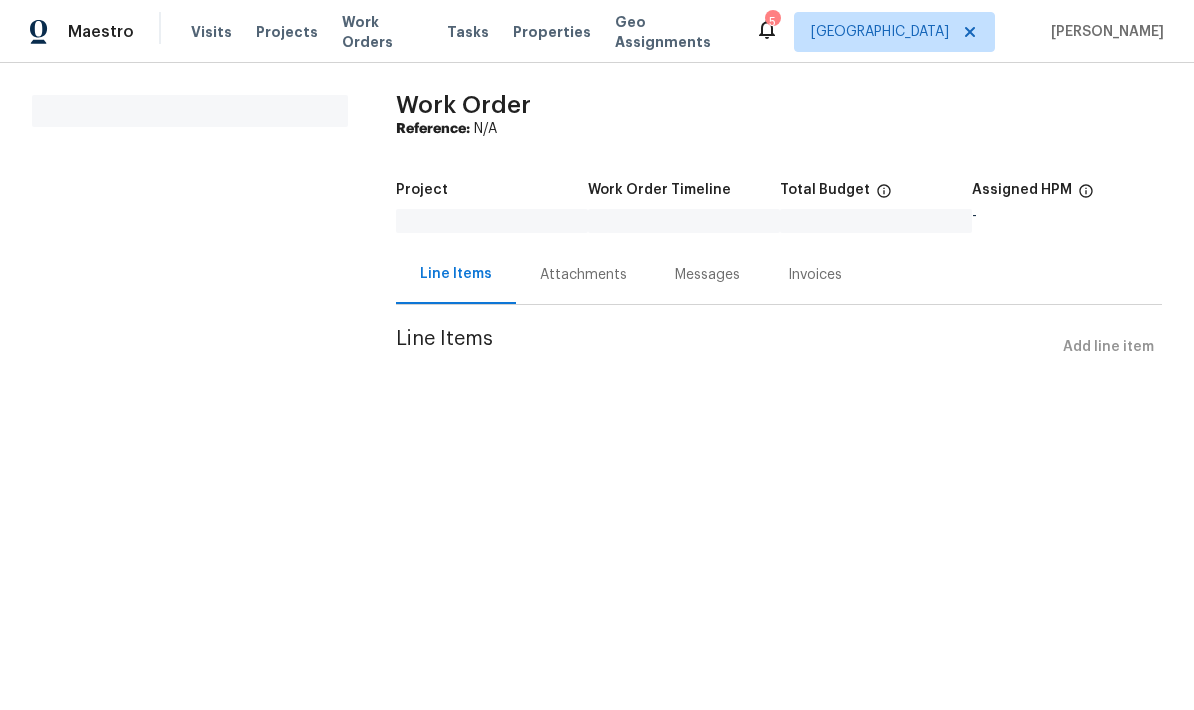 scroll, scrollTop: 0, scrollLeft: 0, axis: both 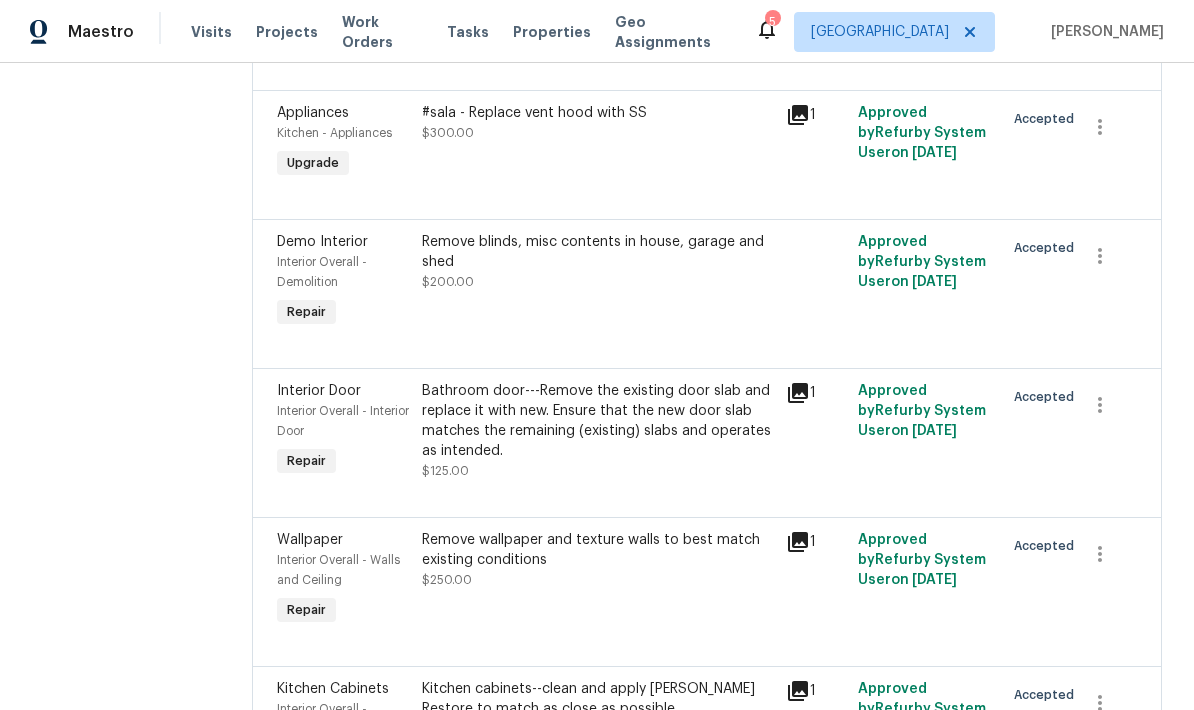 click on "Remove blinds, misc contents in house, garage and shed $200.00" at bounding box center (597, 262) 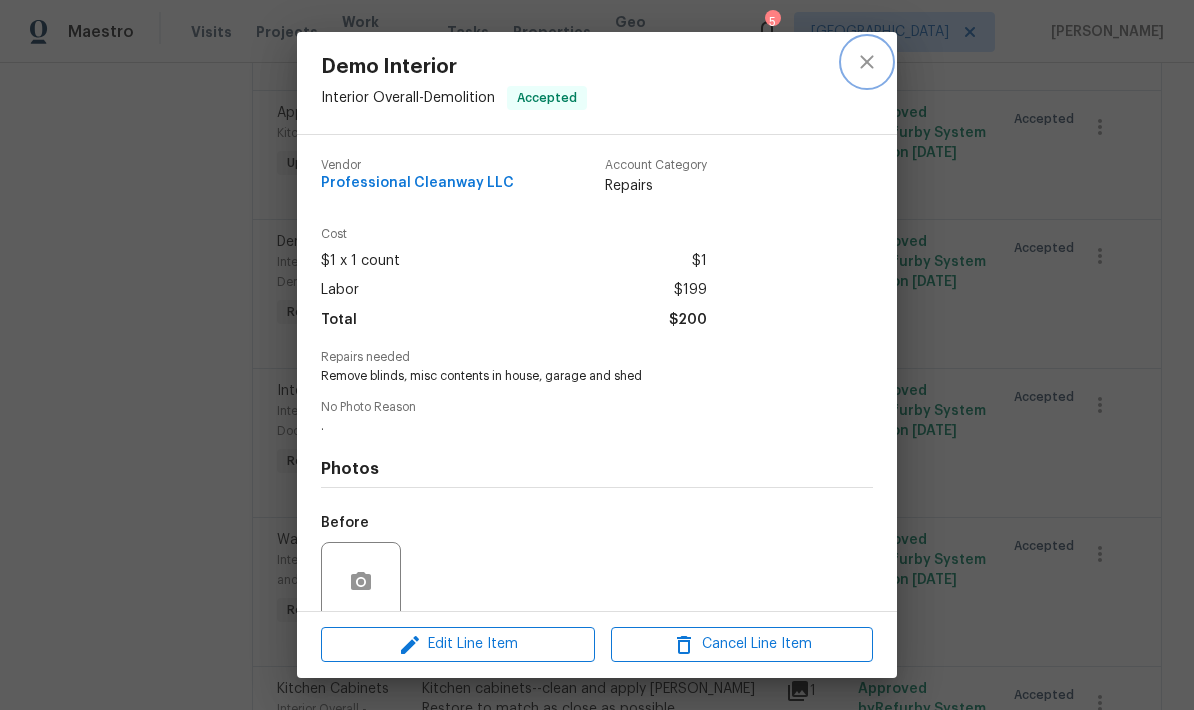 click 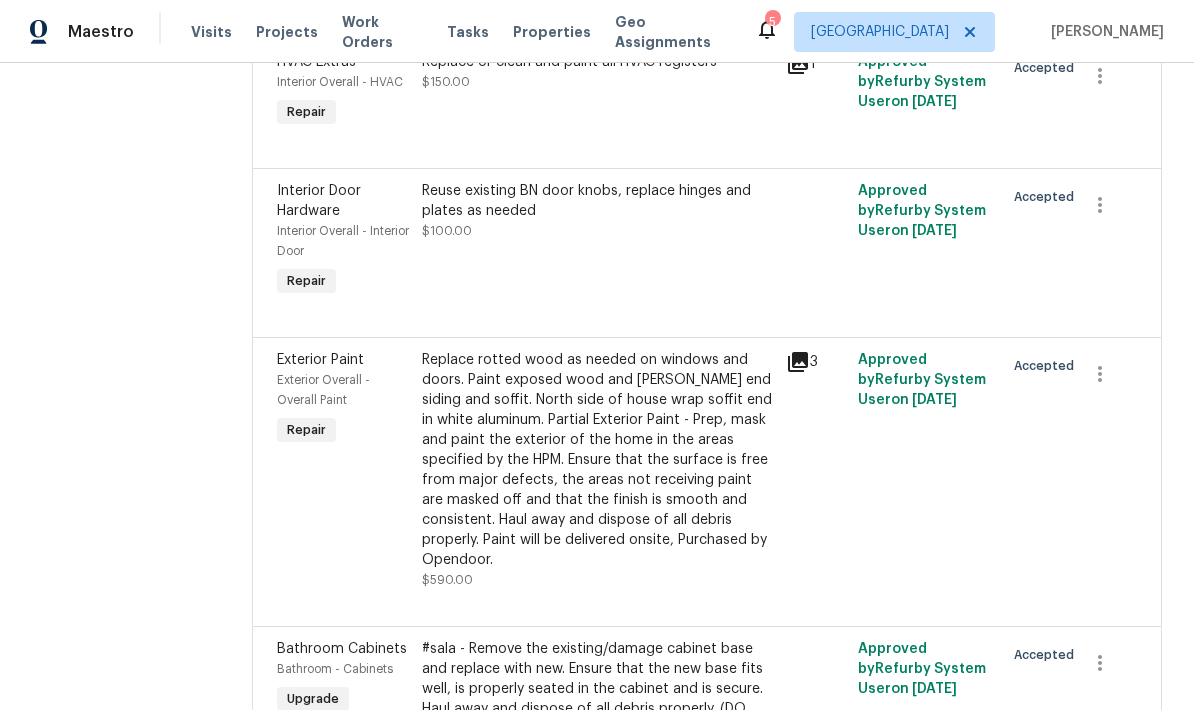 scroll, scrollTop: 3600, scrollLeft: 0, axis: vertical 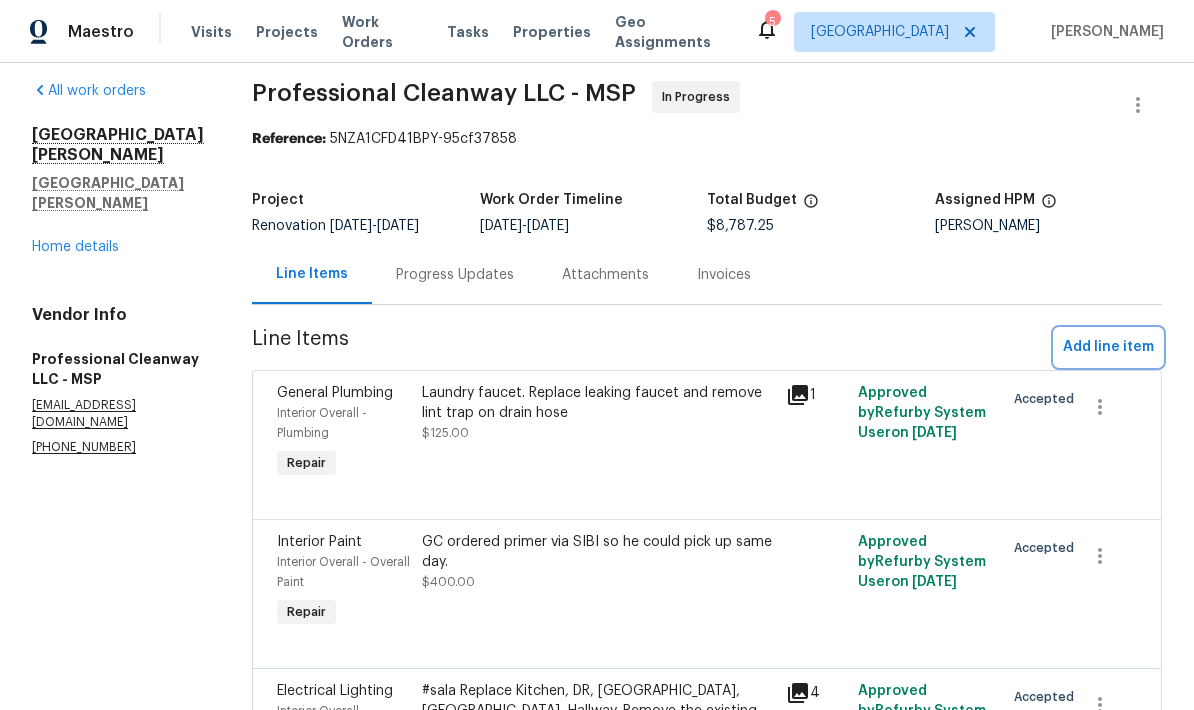click on "Add line item" at bounding box center (1108, 347) 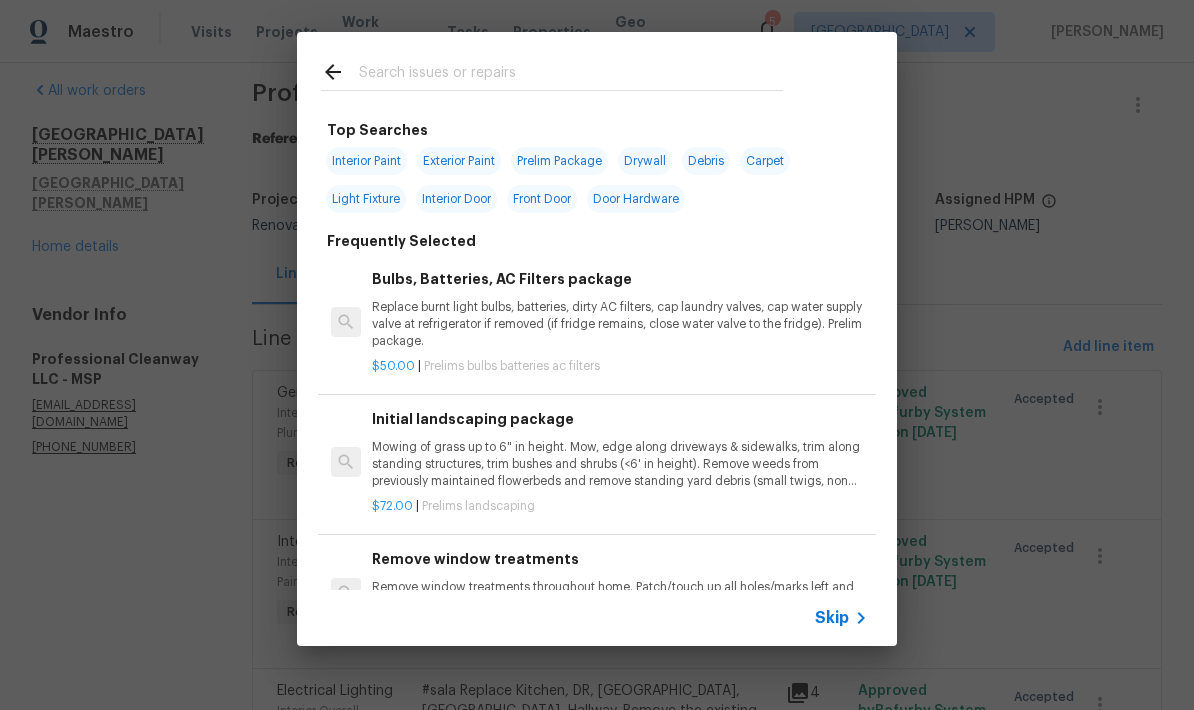 click at bounding box center [571, 75] 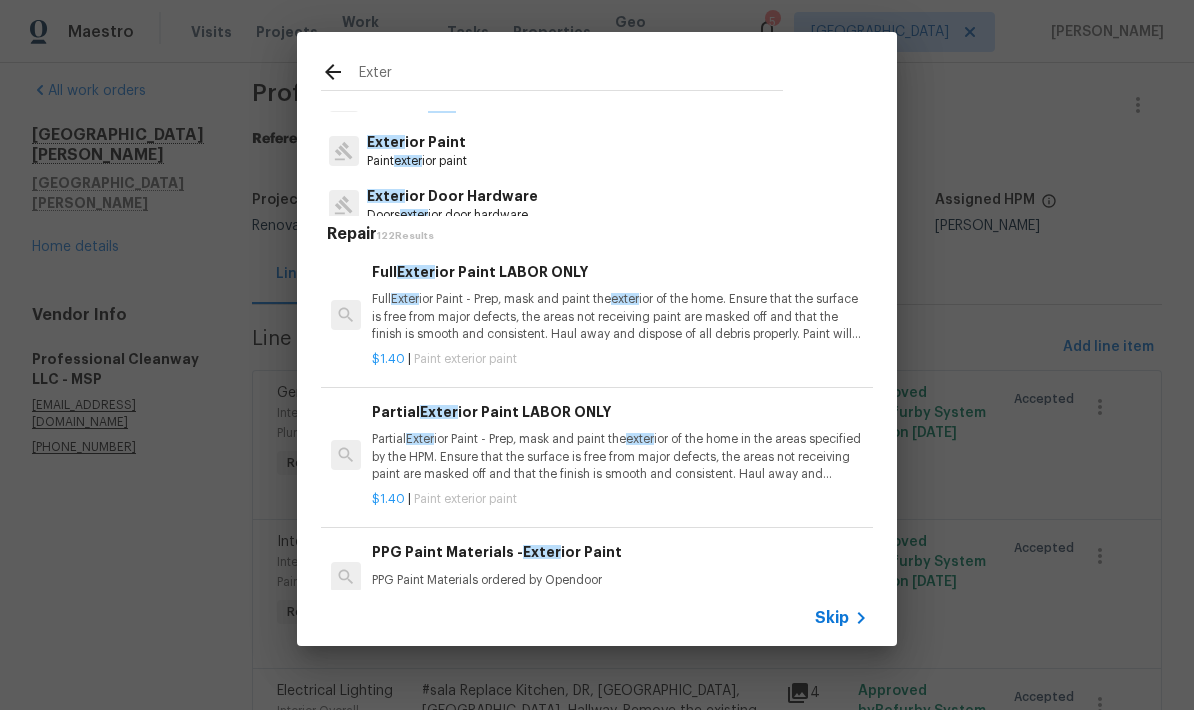 scroll, scrollTop: 127, scrollLeft: 0, axis: vertical 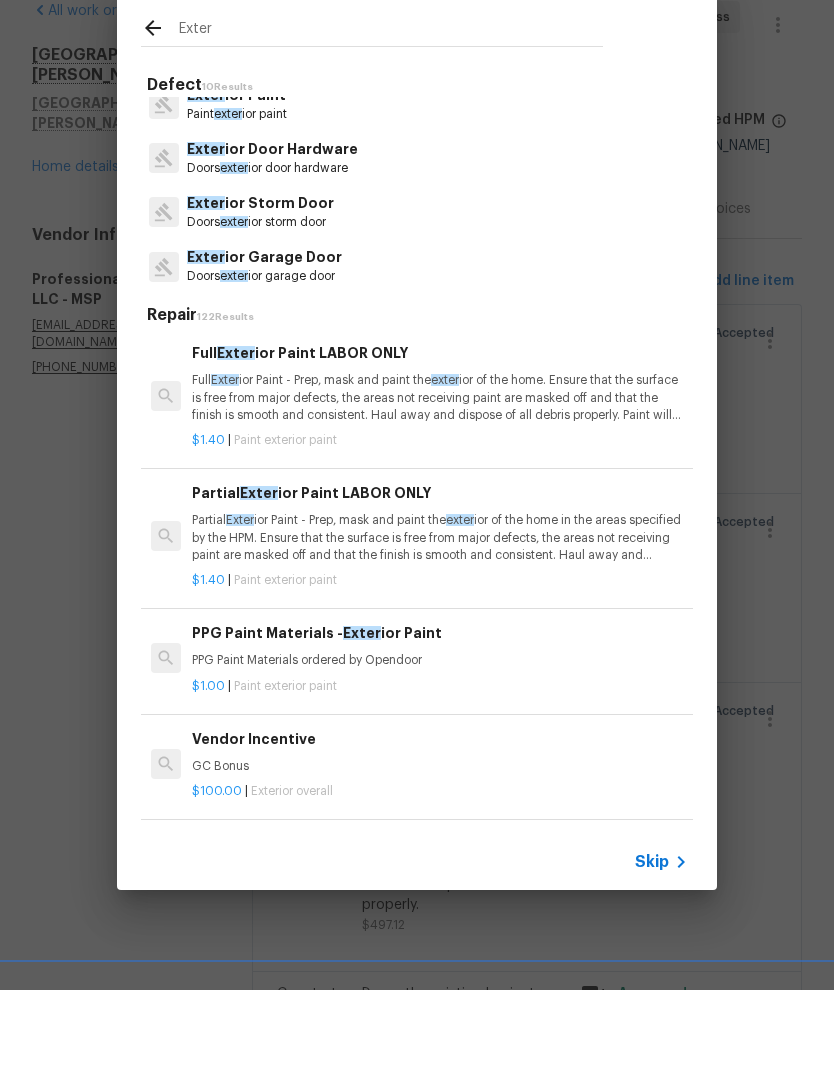 click on "Defect  10  Results Overall  Exter ior Exter ior overall Demo  Exter ior Demolition  exter ior demolition Exter ior Paint Paint  exter ior paint Exter ior Door Hardware Doors  exter ior door hardware Exter ior Storm Door Doors  exter ior storm door Exter ior Garage Door Doors  exter ior garage door Exter ior Door Pre-Hung Doors  exter ior door pre [PERSON_NAME] ior Screen Door  Doors  exter ior screen door Flooring Extras Flooring flooring extras HVAC Extras Hvac miscellaneous Repair  122  Results Full  Exter ior Paint LABOR ONLY Full  Exter ior Paint - Prep, mask and paint the  exter ior of the home. Ensure that the surface is free from major defects, the areas not receiving paint are masked off and that the finish is smooth and consistent. Haul away and dispose of all debris properly. Paint will be delivered onsite, Purchased by Opendoor. $1.40   |   Paint exterior paint Partial  Exter ior Paint LABOR ONLY Partial  Exter ior Paint - Prep, mask and paint the  exter $1.40   |   Paint exterior paint Exter $1.00" at bounding box center [417, 530] 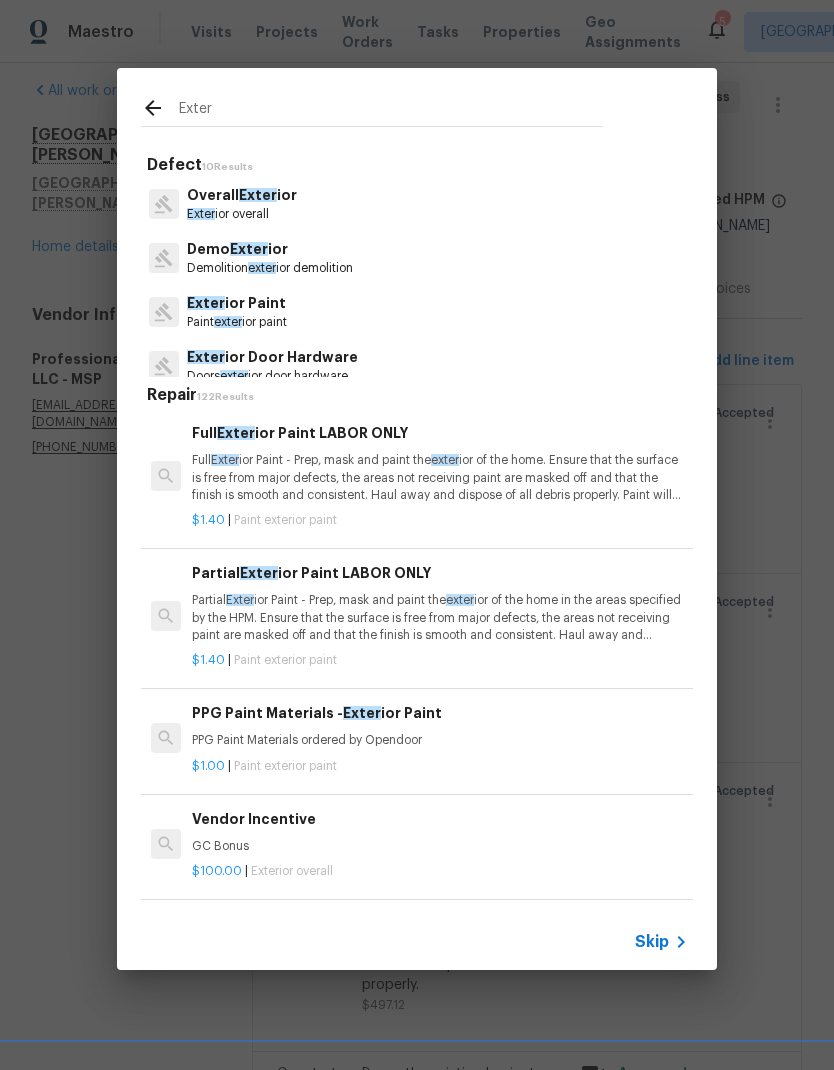 scroll, scrollTop: 0, scrollLeft: 0, axis: both 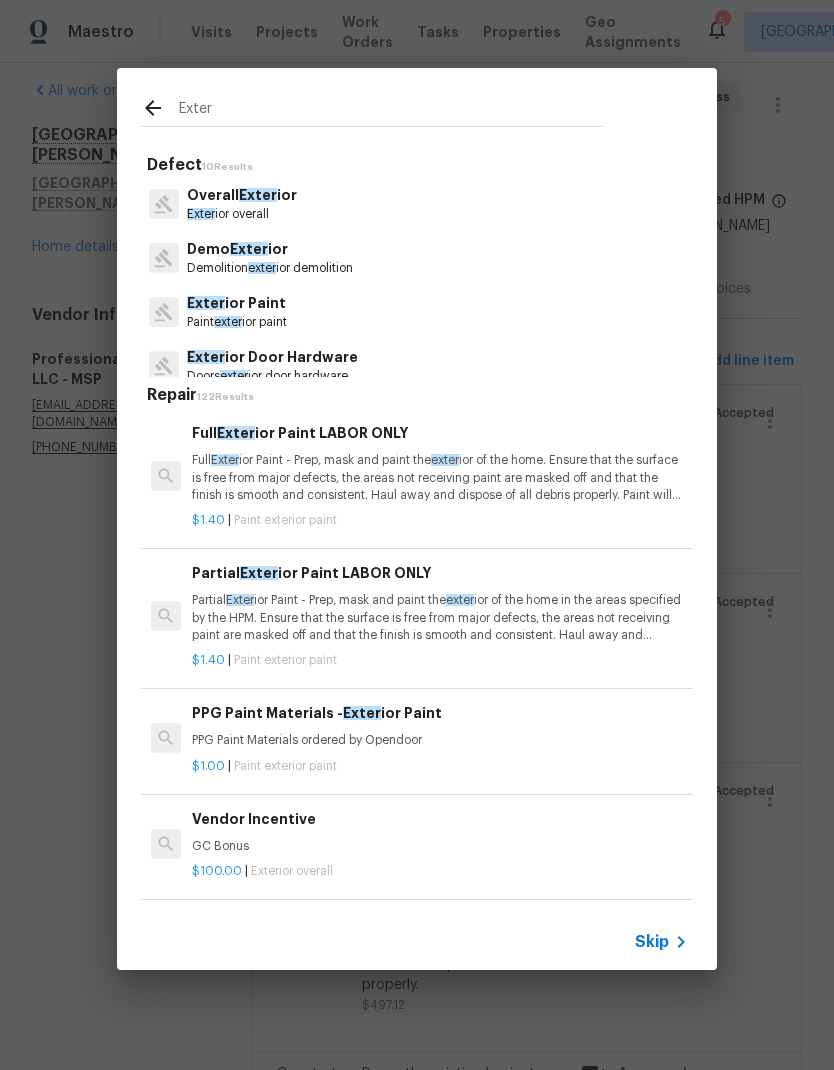 click on "Exter" at bounding box center [391, 111] 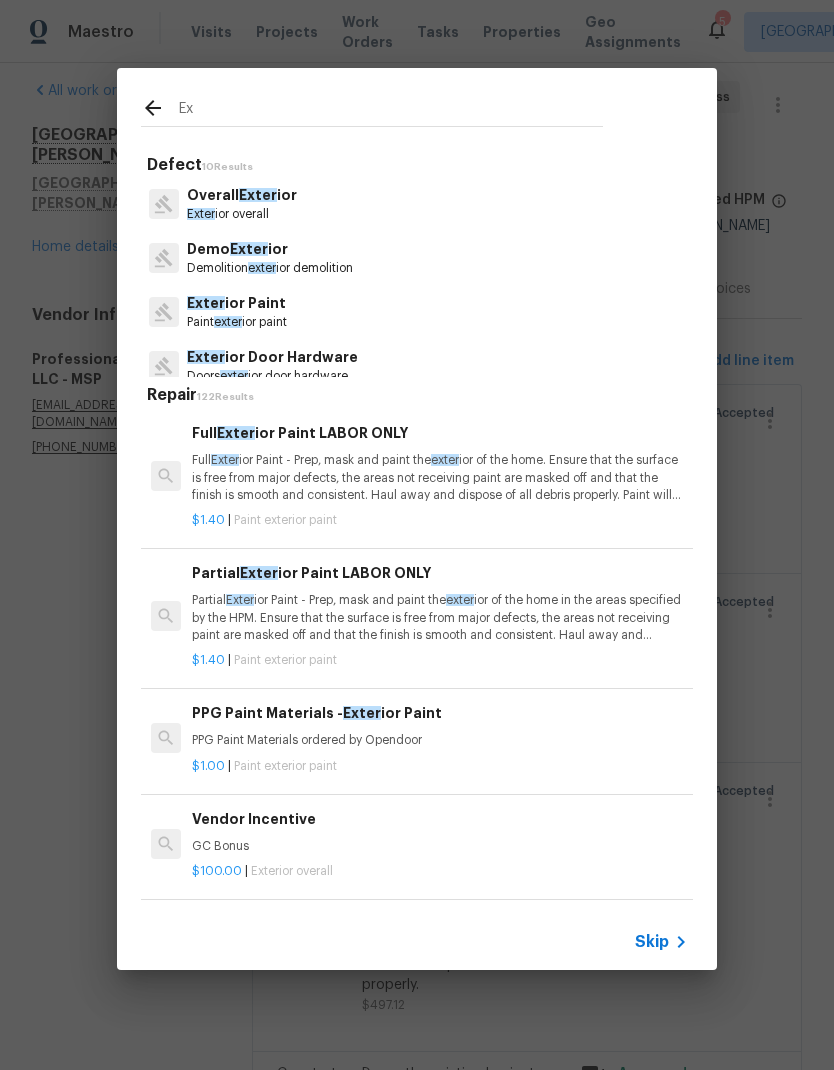 type on "E" 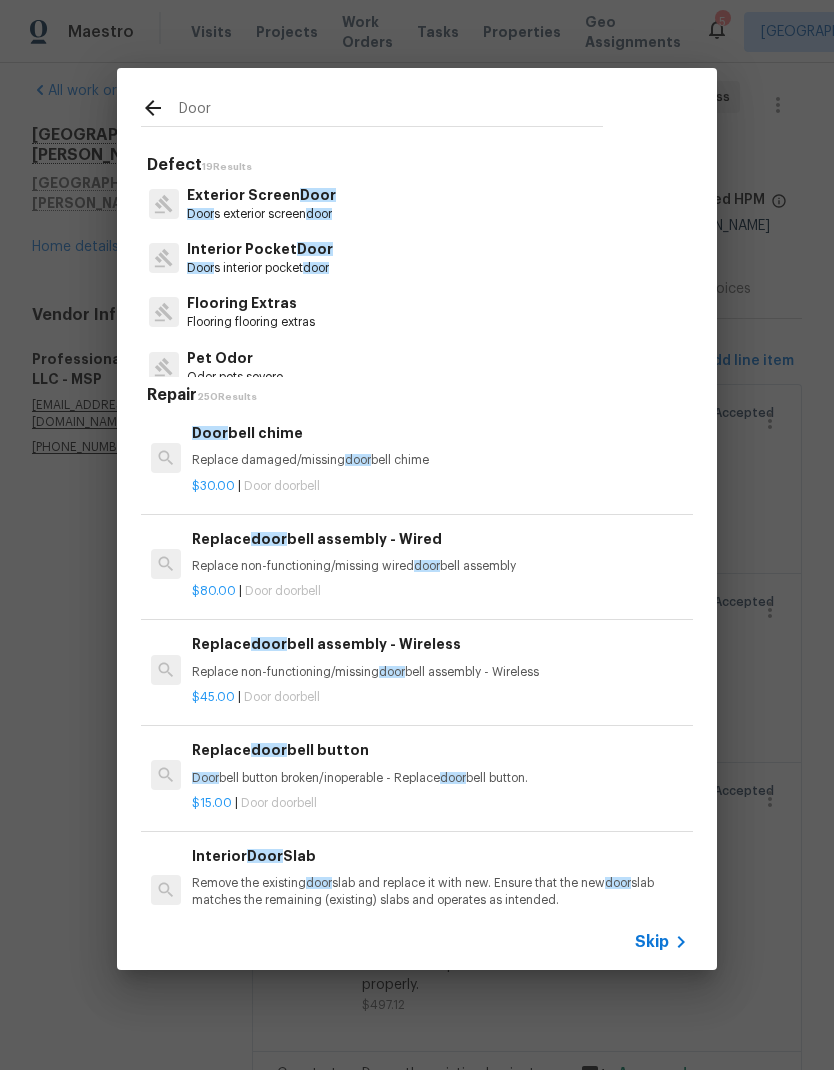 scroll, scrollTop: 492, scrollLeft: 0, axis: vertical 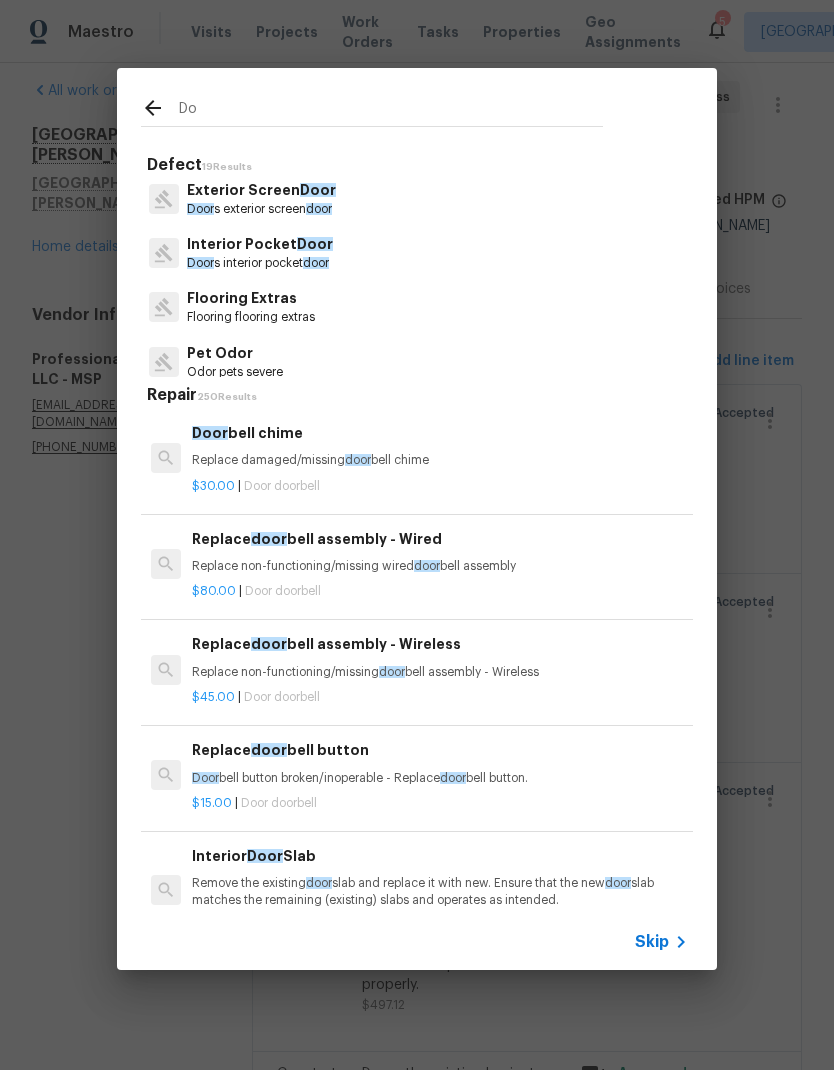 type on "D" 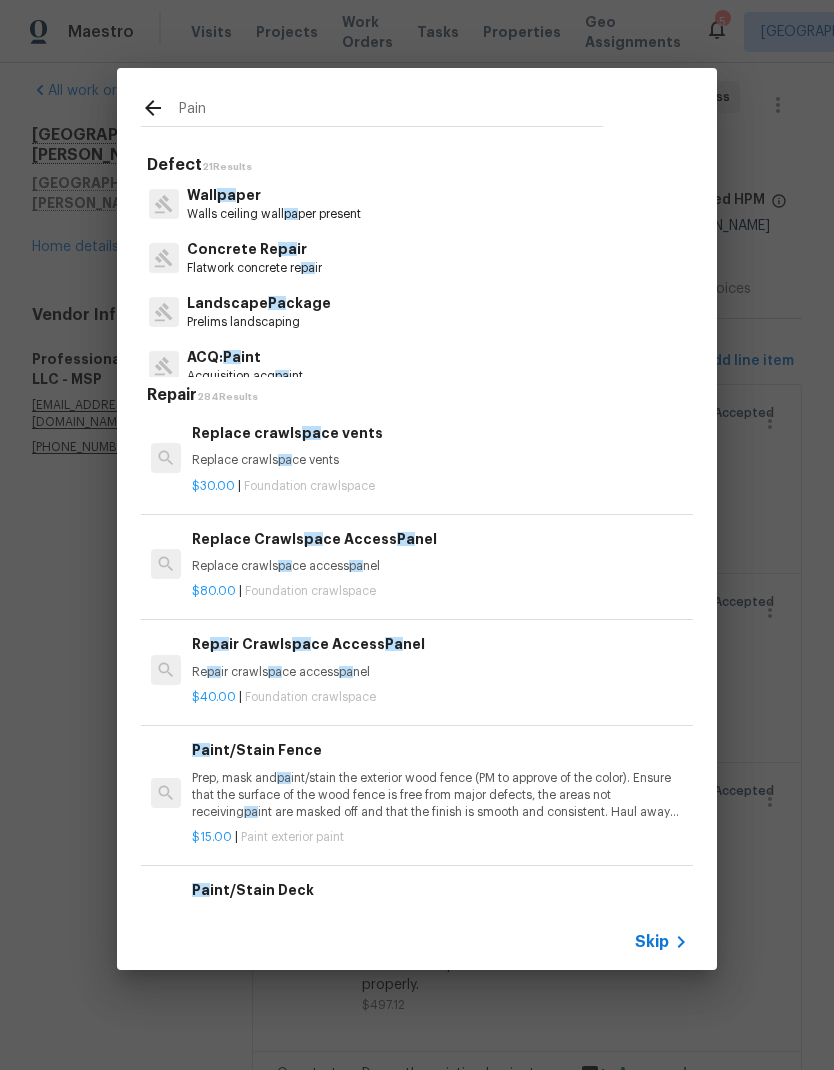 type on "Paint" 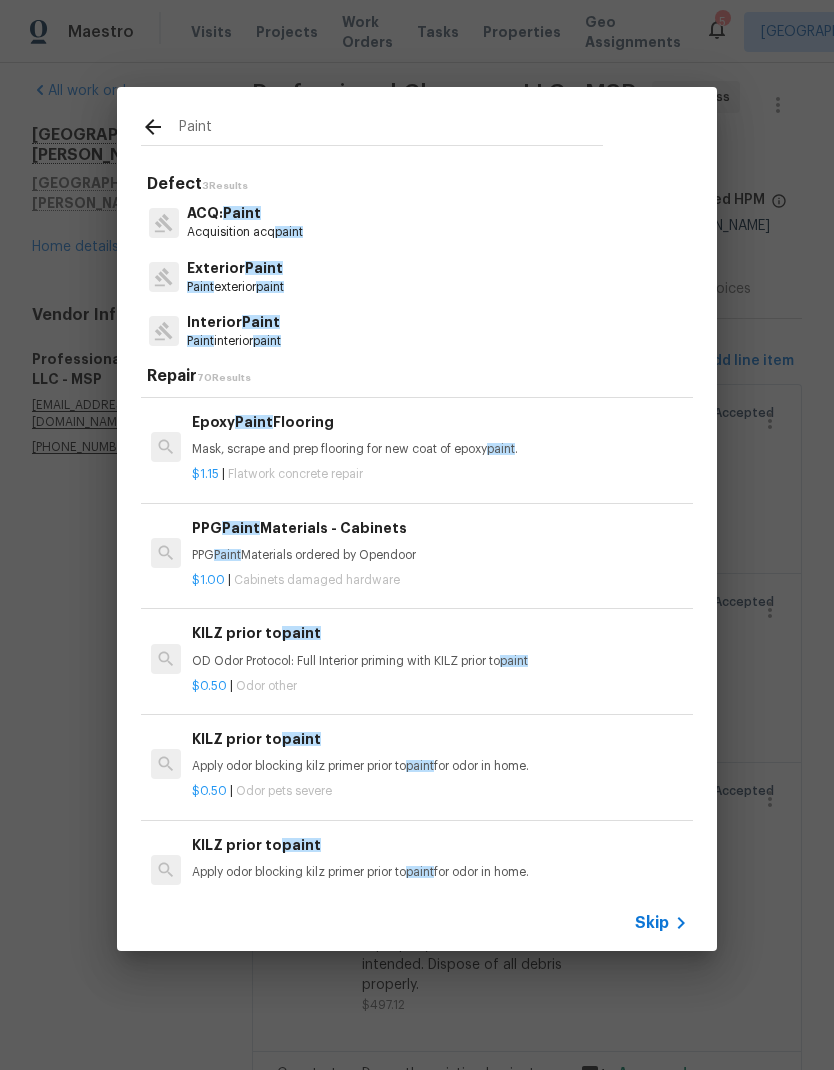 scroll, scrollTop: 2205, scrollLeft: 0, axis: vertical 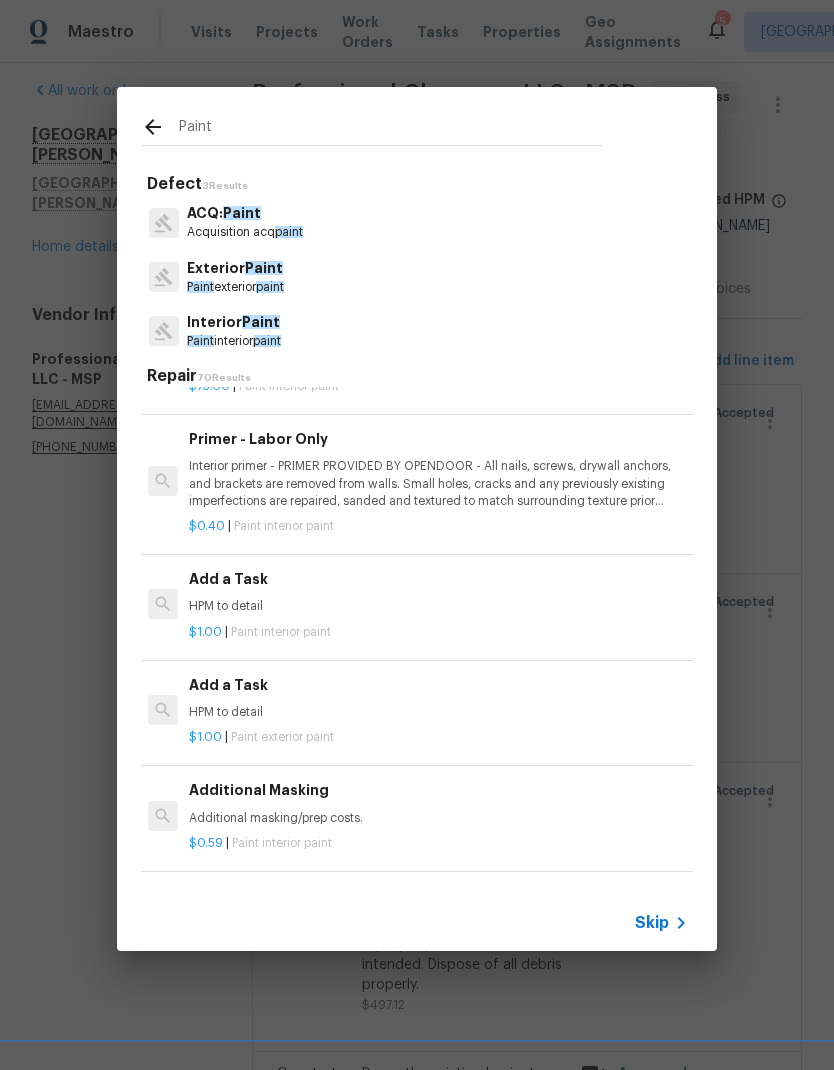 click on "Add a Task" at bounding box center [437, 579] 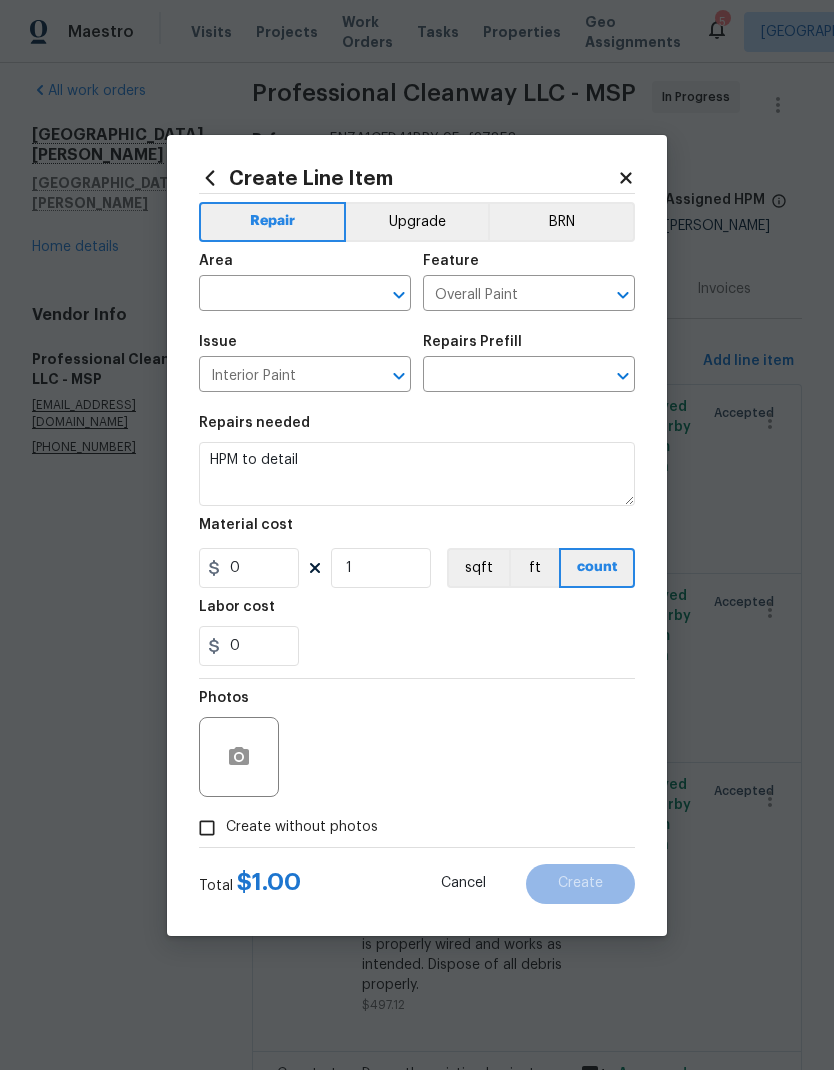 type on "Add a Task $1.00" 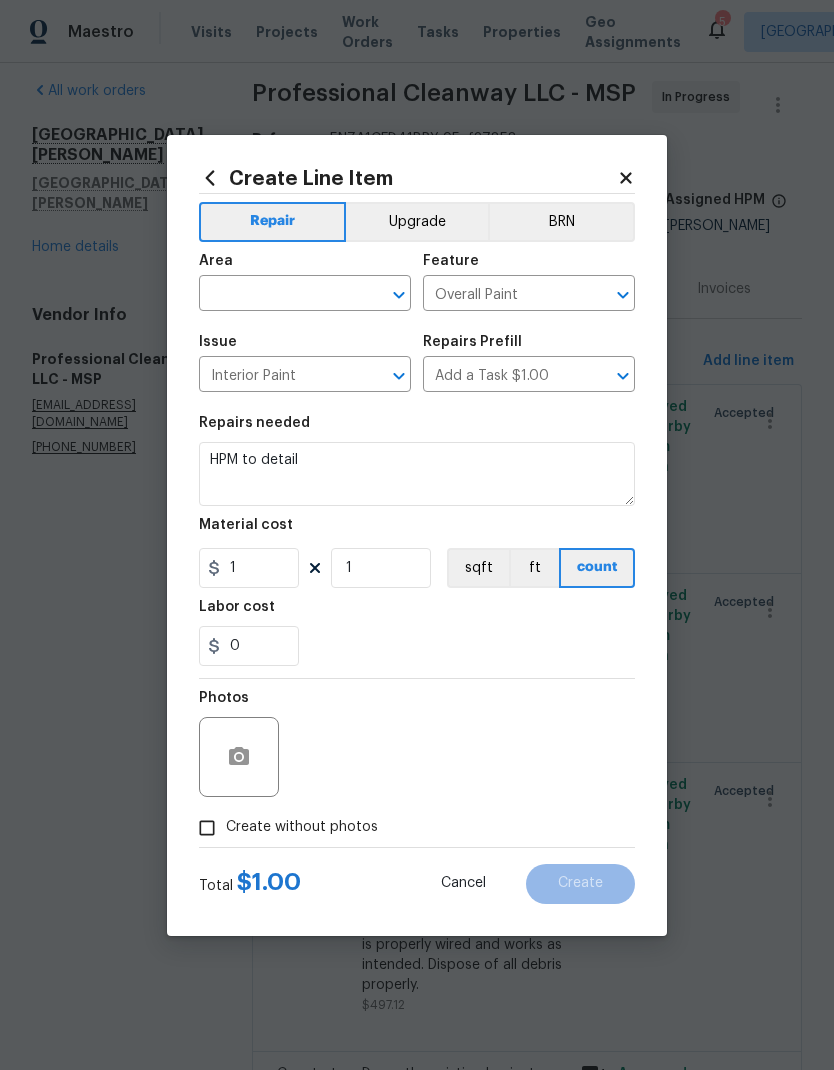 click at bounding box center [277, 295] 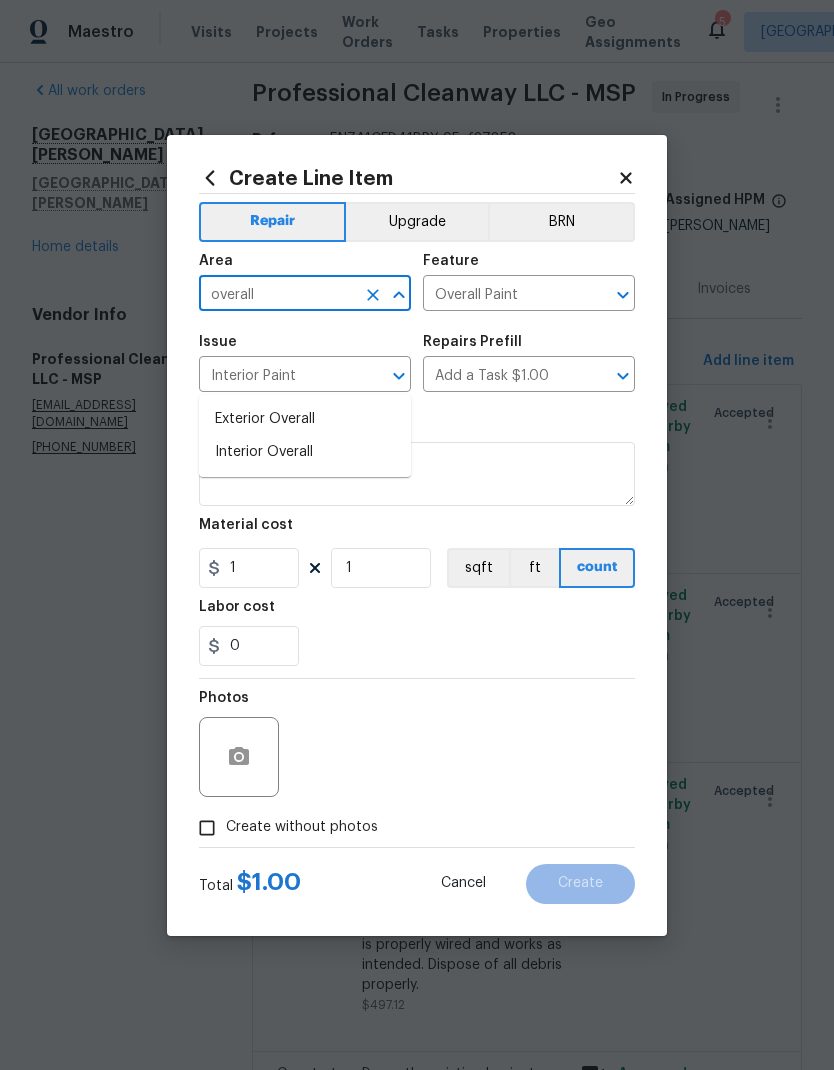type on "overall" 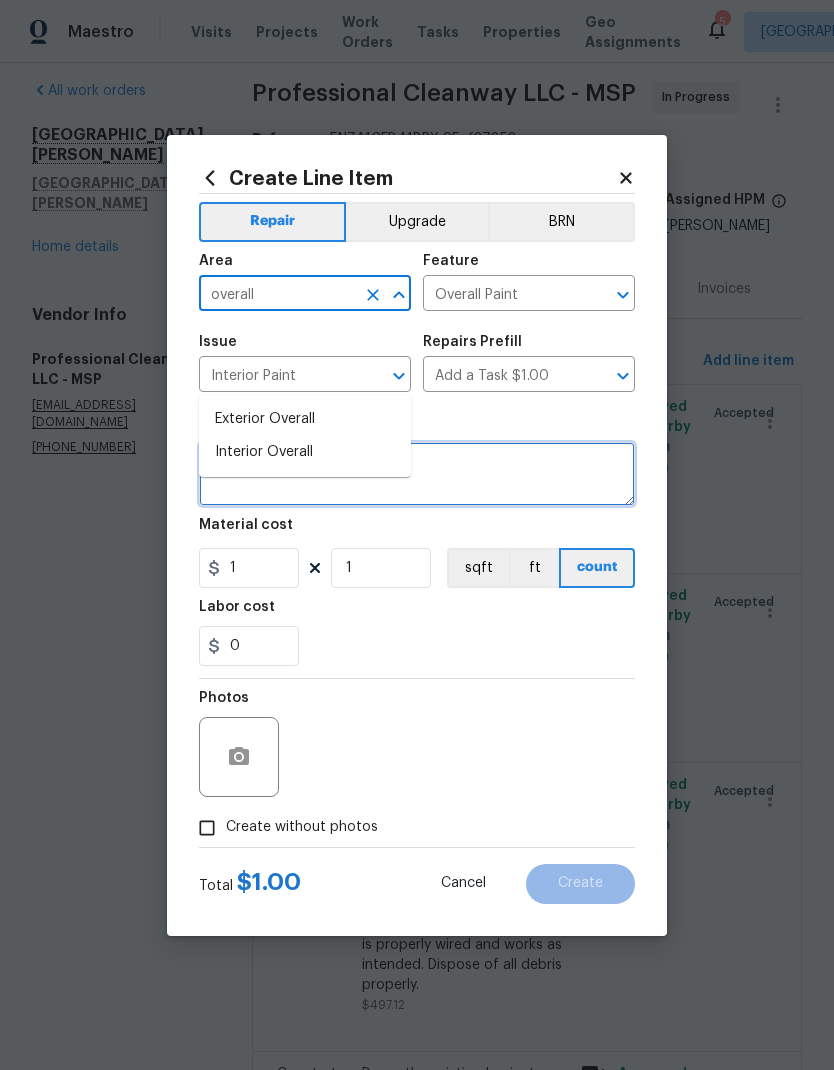 click on "HPM to detail" at bounding box center [417, 474] 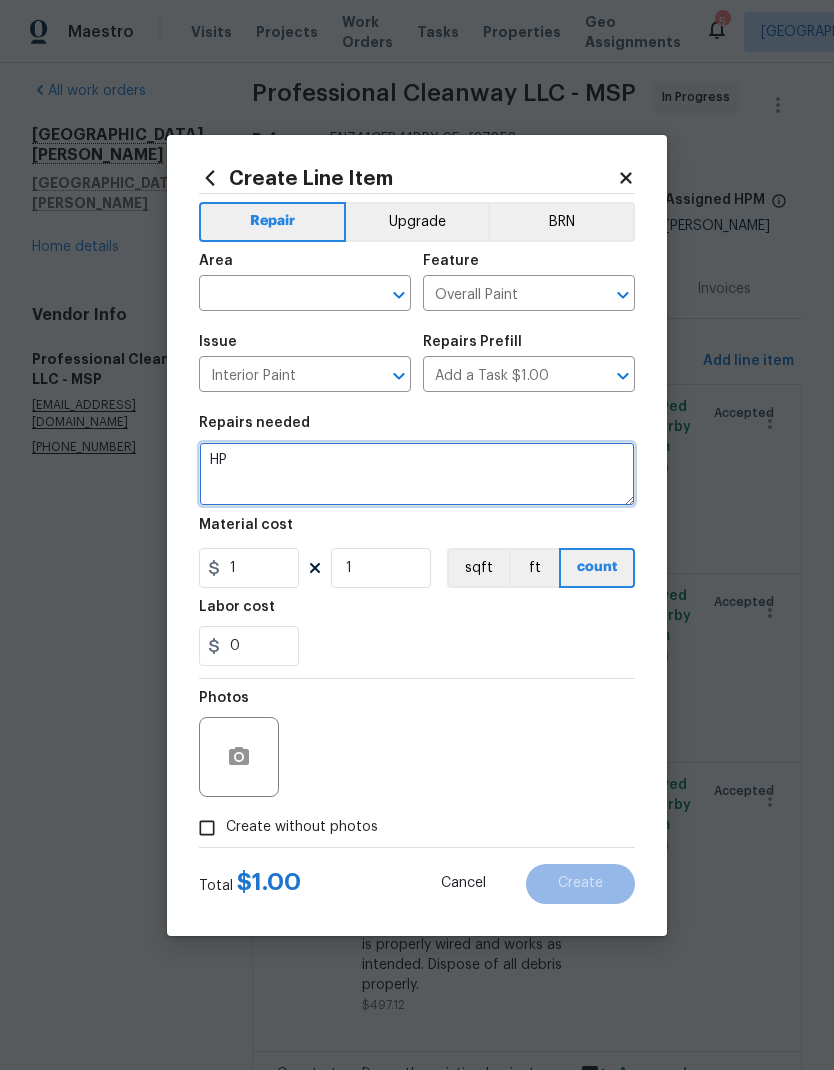 type on "H" 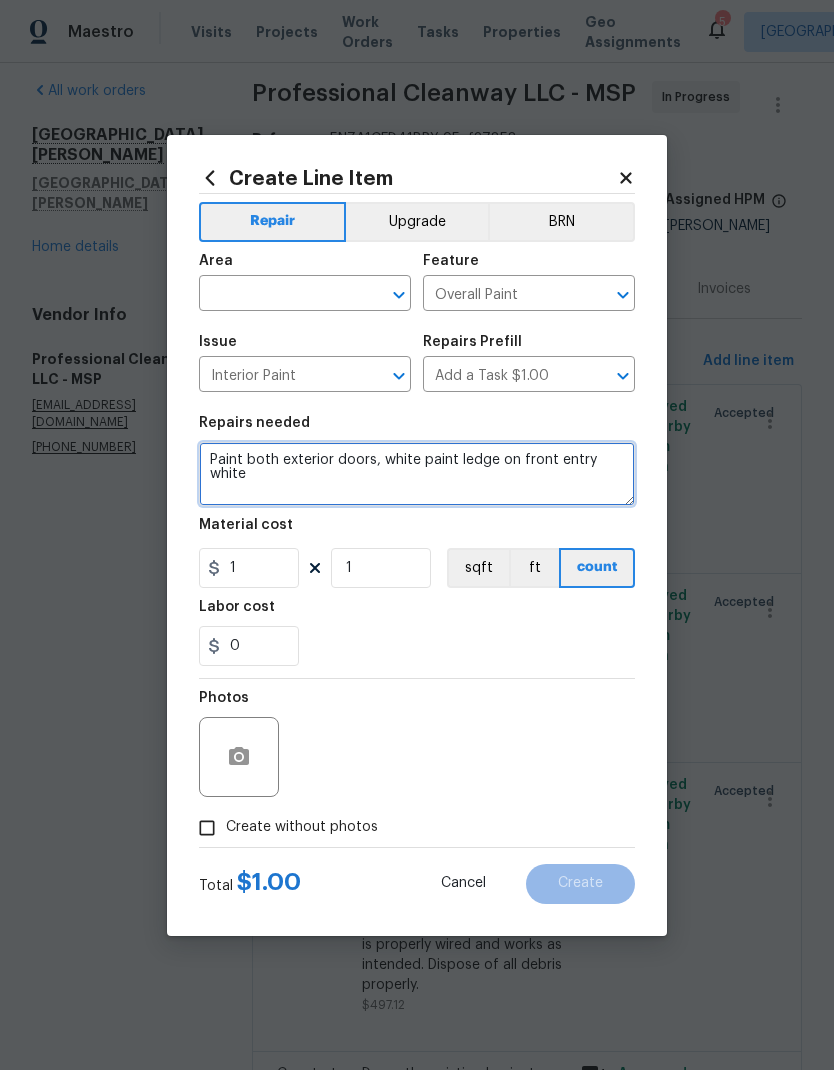 type on "Paint both exterior doors, white paint ledge on front entry white" 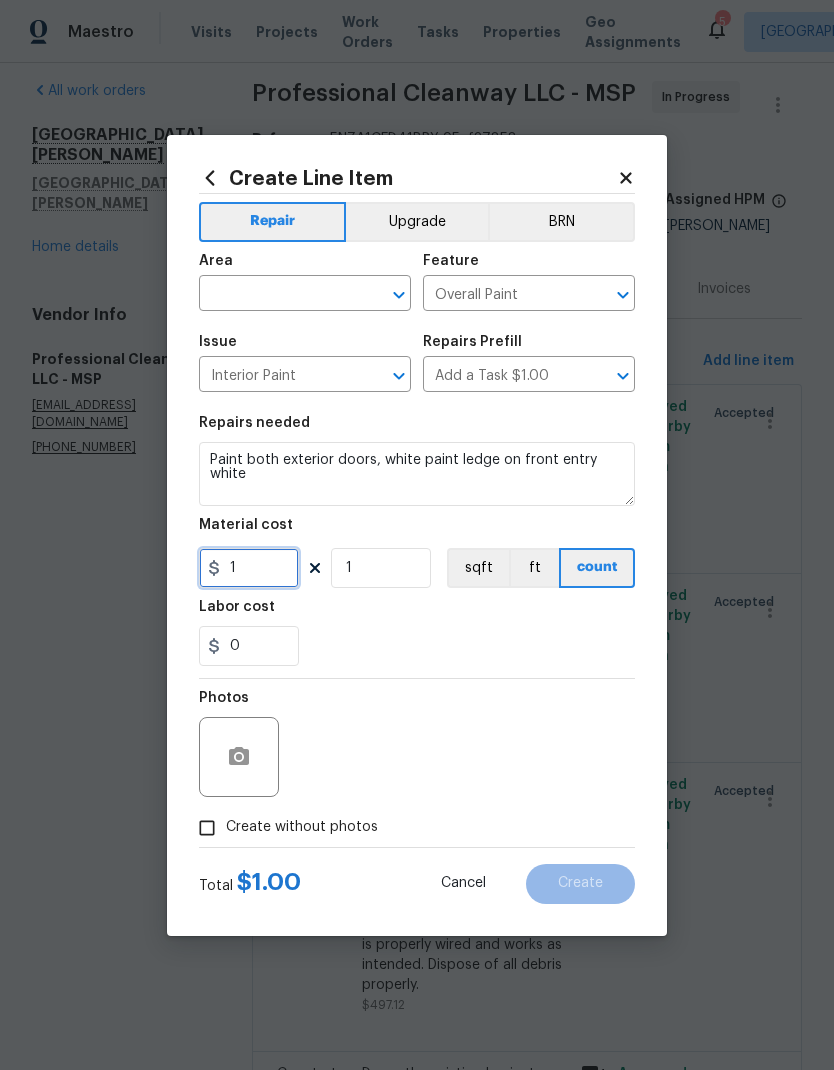 click on "1" at bounding box center (249, 568) 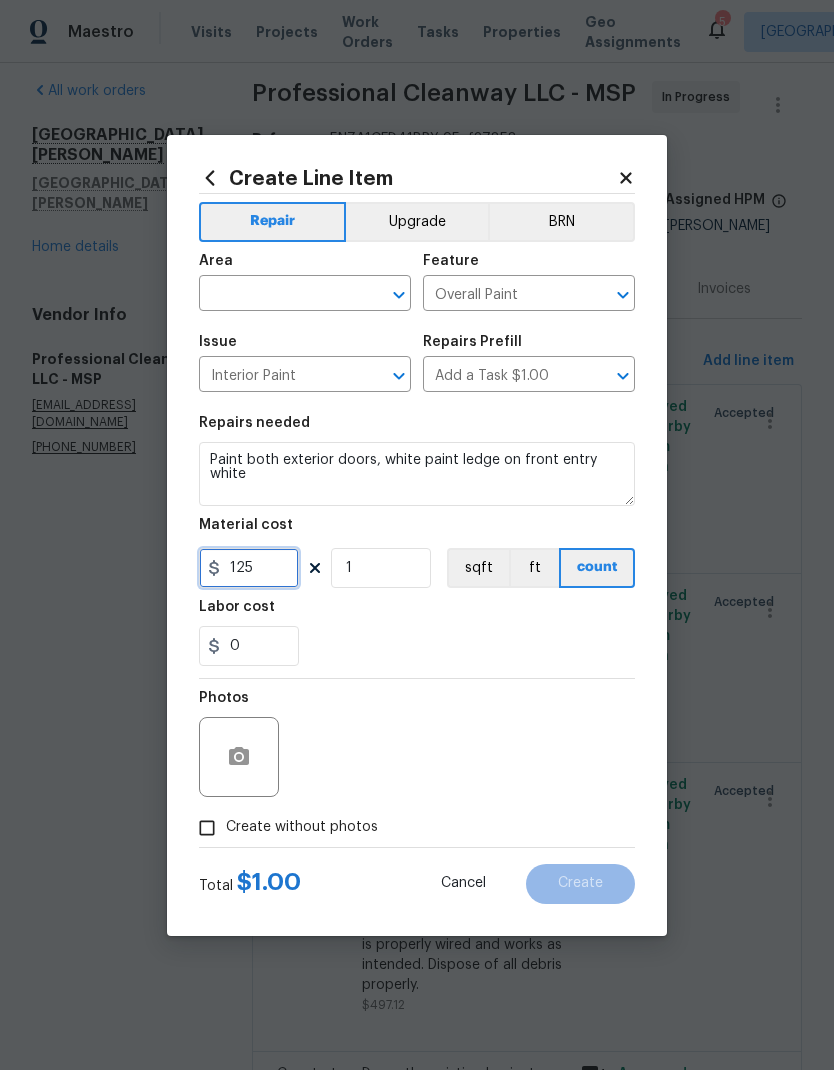 type on "125" 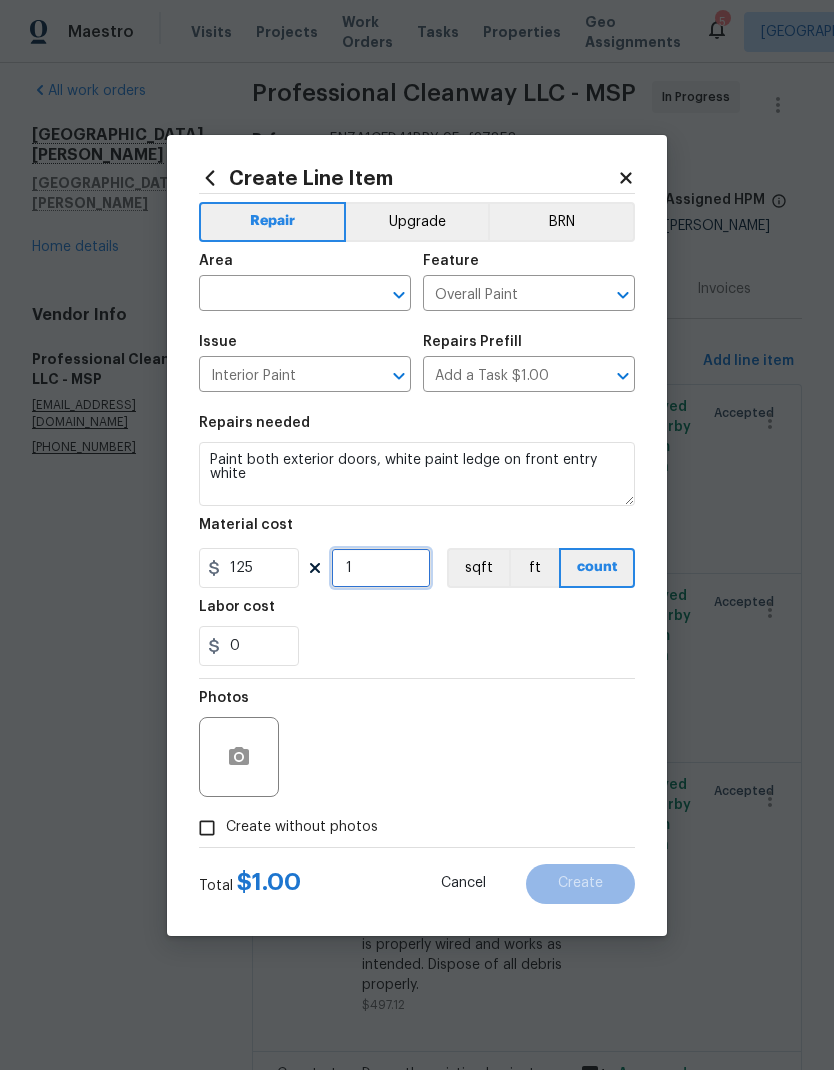 click on "1" at bounding box center [381, 568] 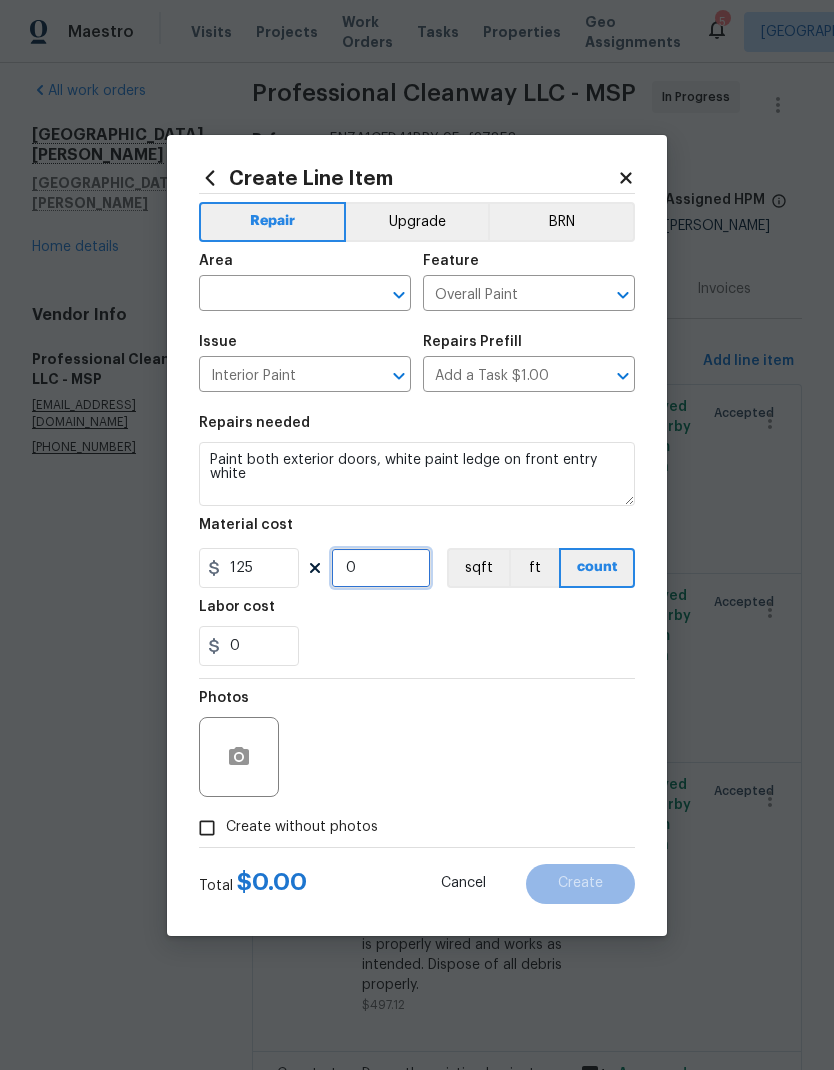 type on "2" 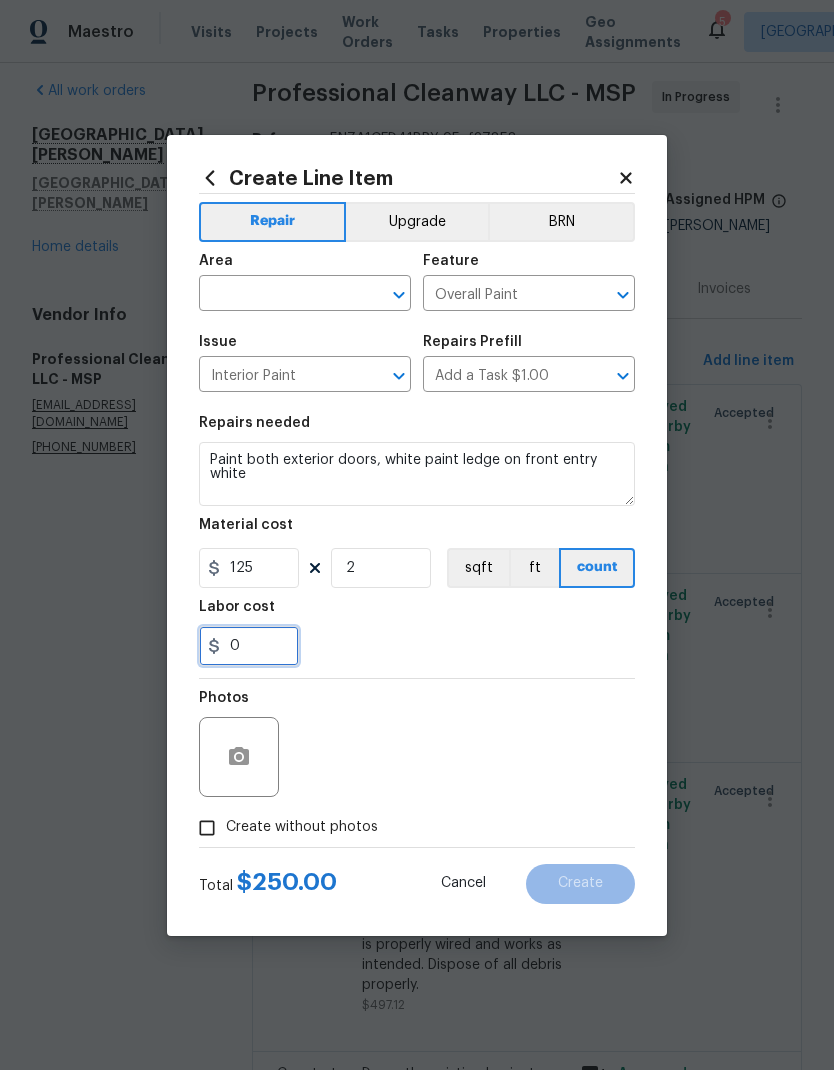 click on "0" at bounding box center (249, 646) 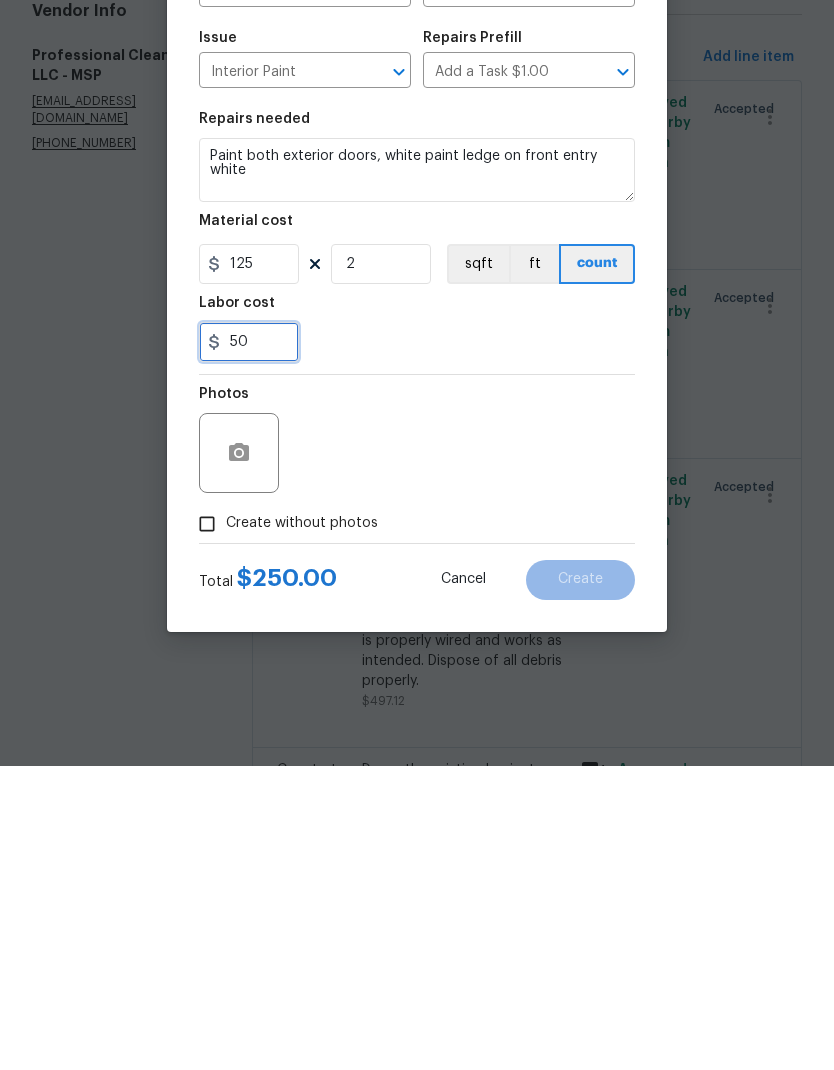 type on "50" 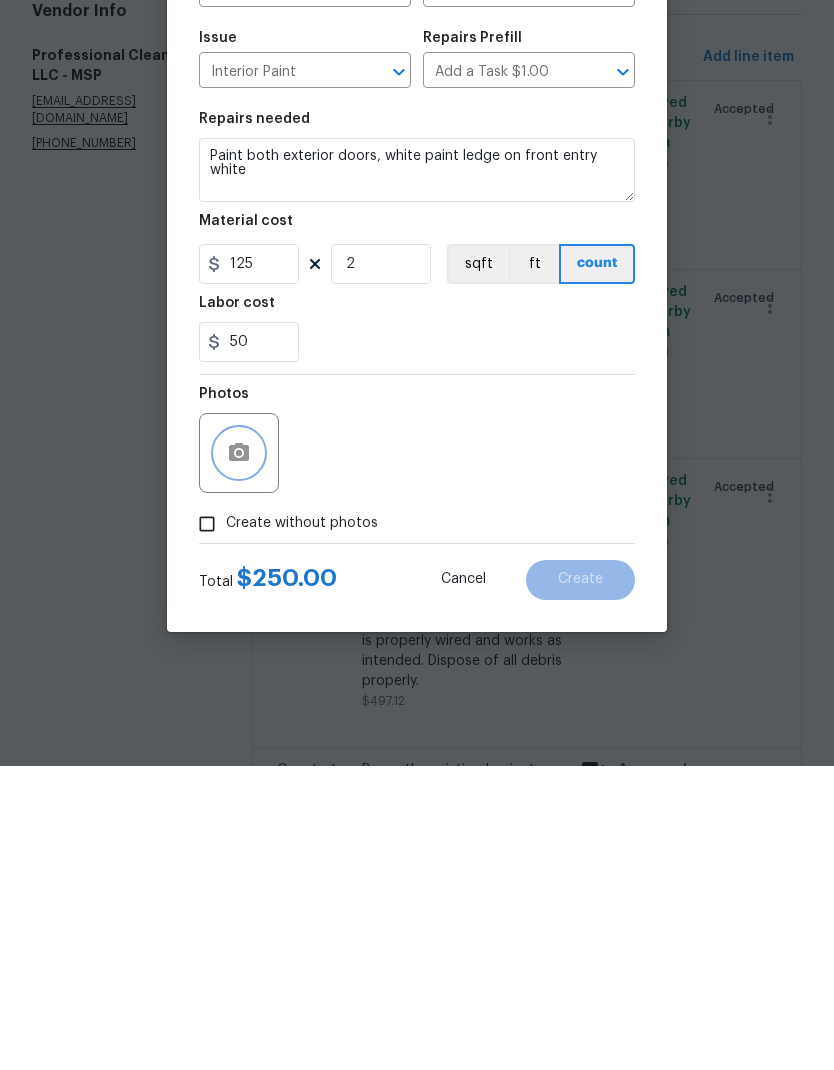 click at bounding box center [239, 757] 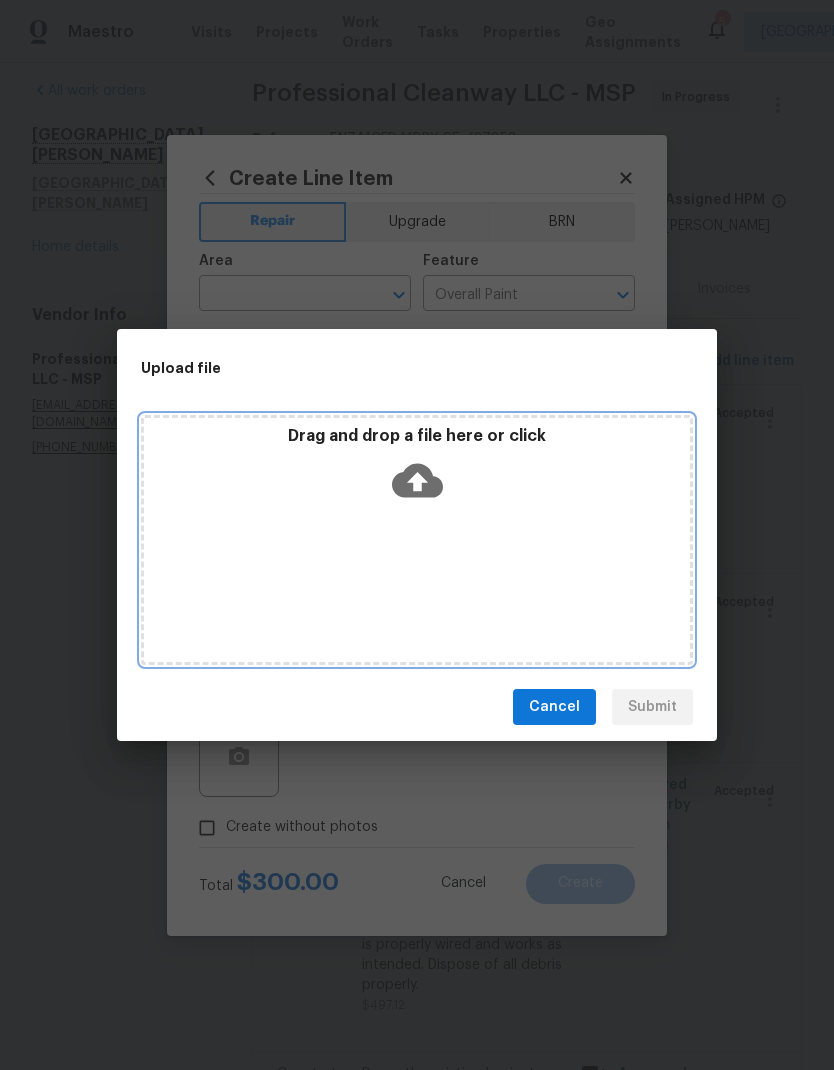 click on "Drag and drop a file here or click" at bounding box center (417, 540) 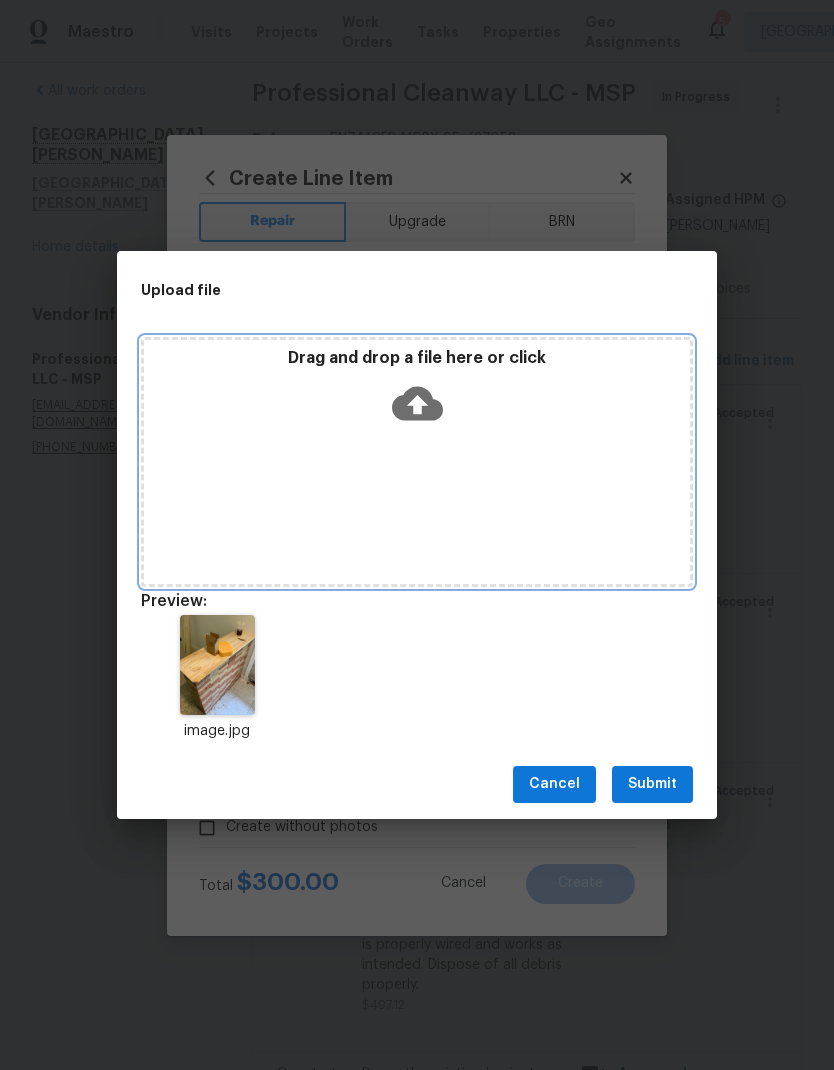 click on "Drag and drop a file here or click" at bounding box center (417, 462) 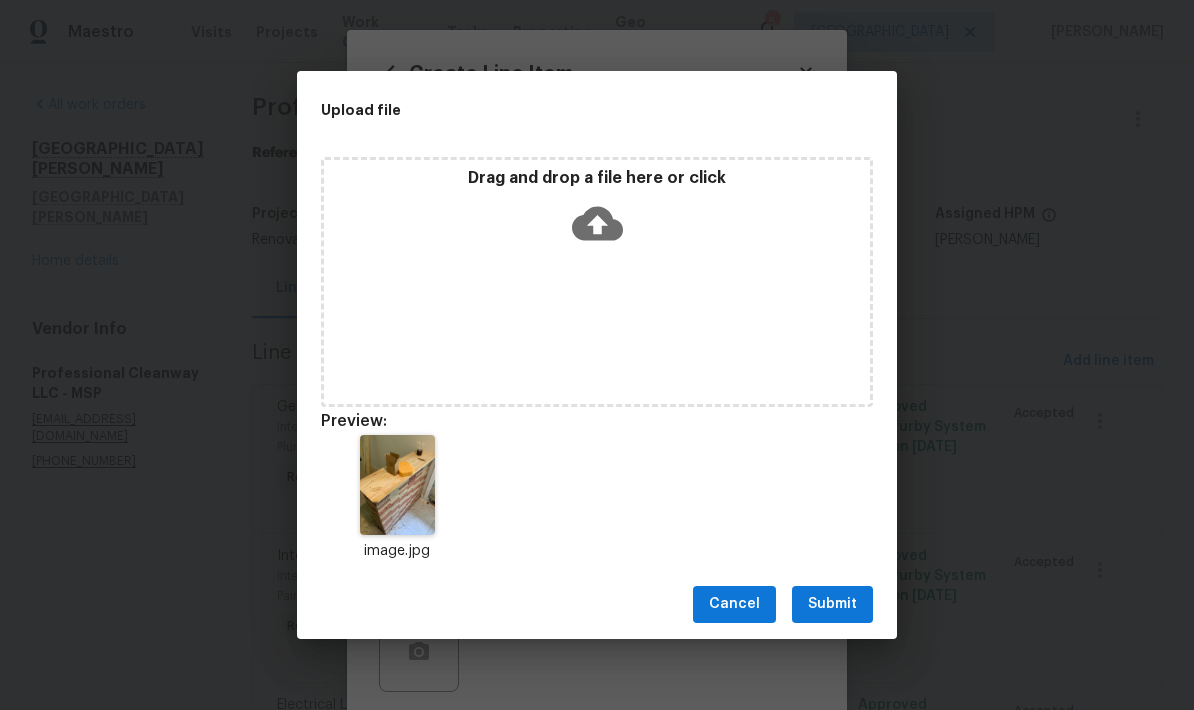 scroll, scrollTop: 80, scrollLeft: 0, axis: vertical 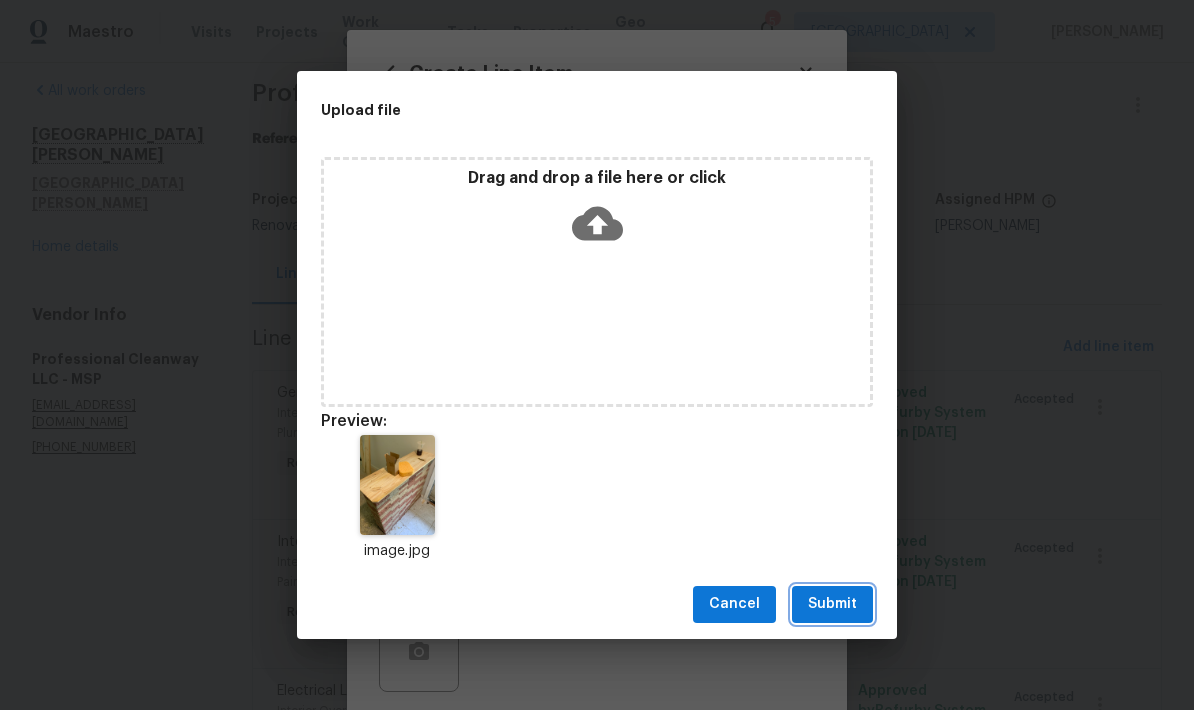 click on "Submit" at bounding box center (832, 604) 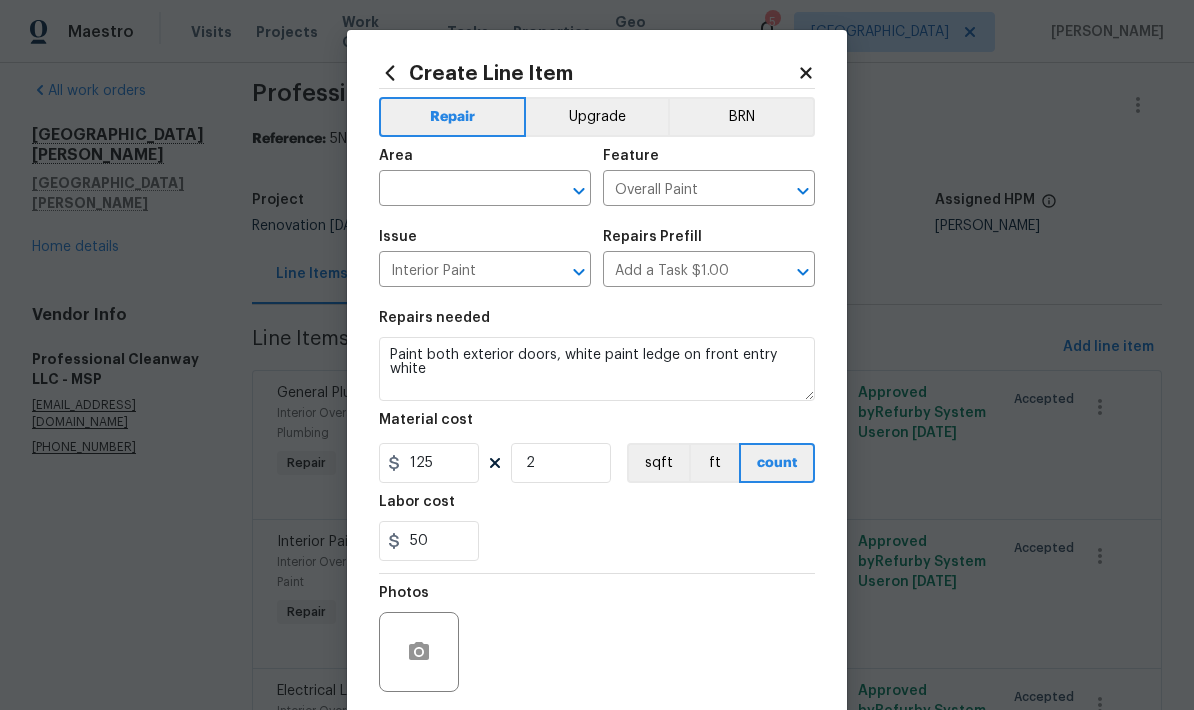 click at bounding box center [457, 190] 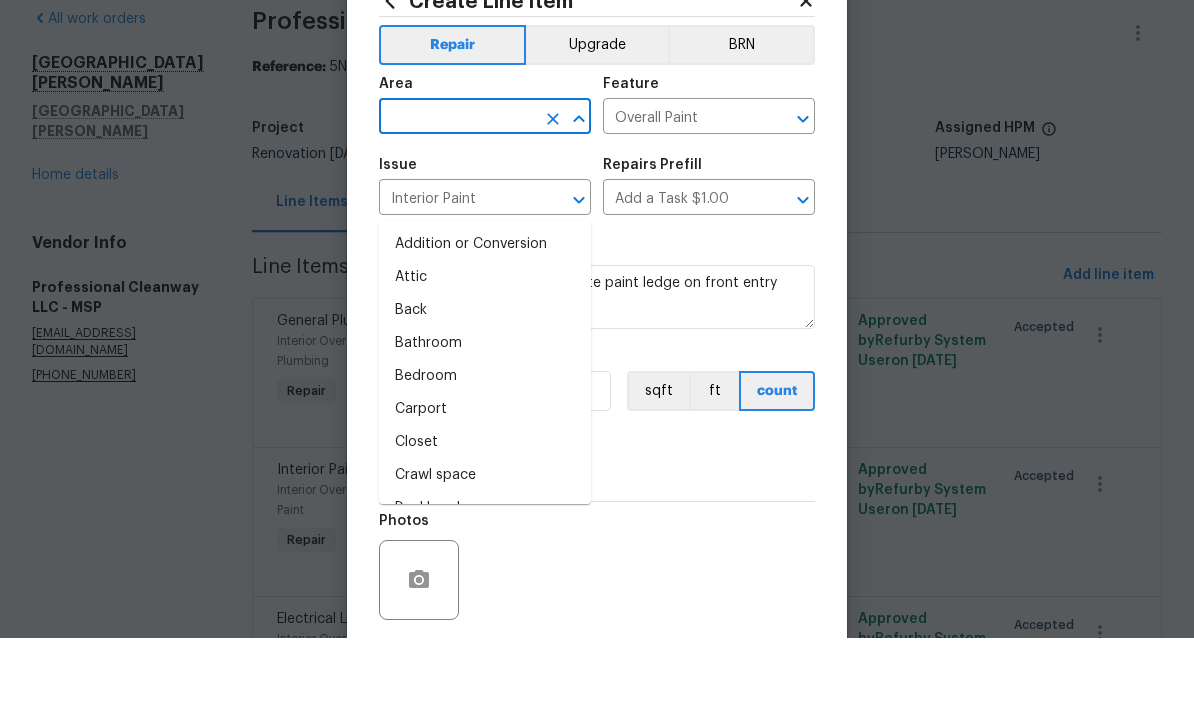 type on "o" 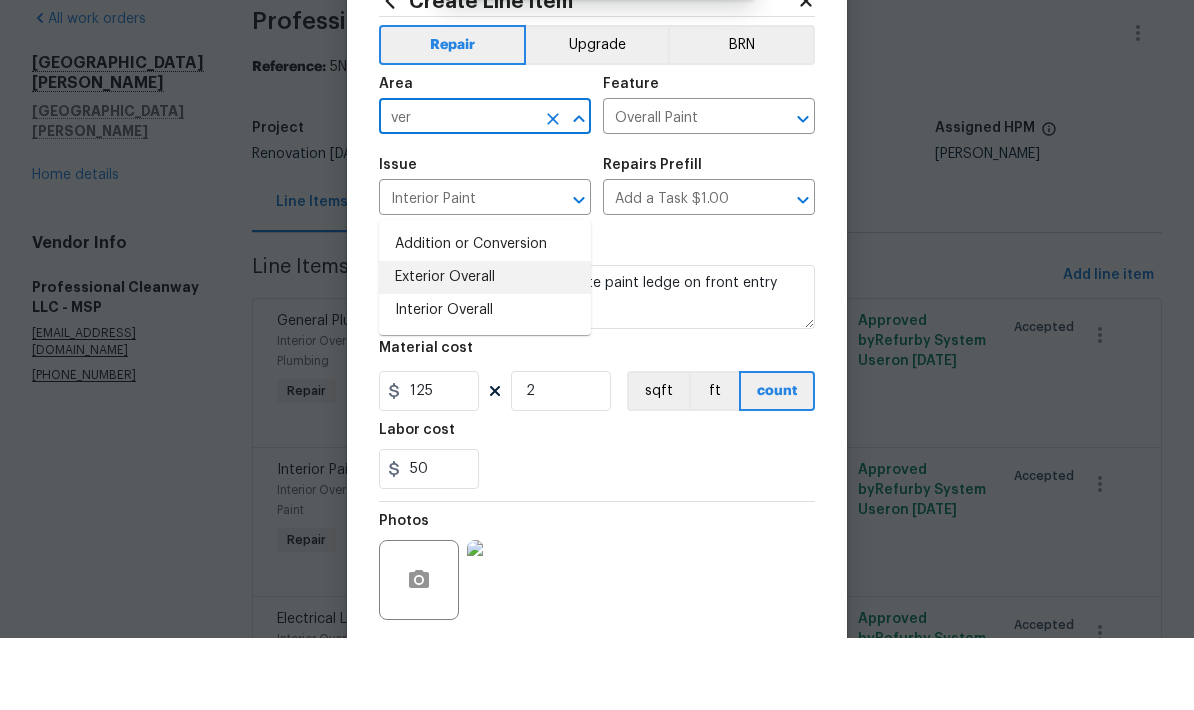 click on "Exterior Overall" at bounding box center (485, 349) 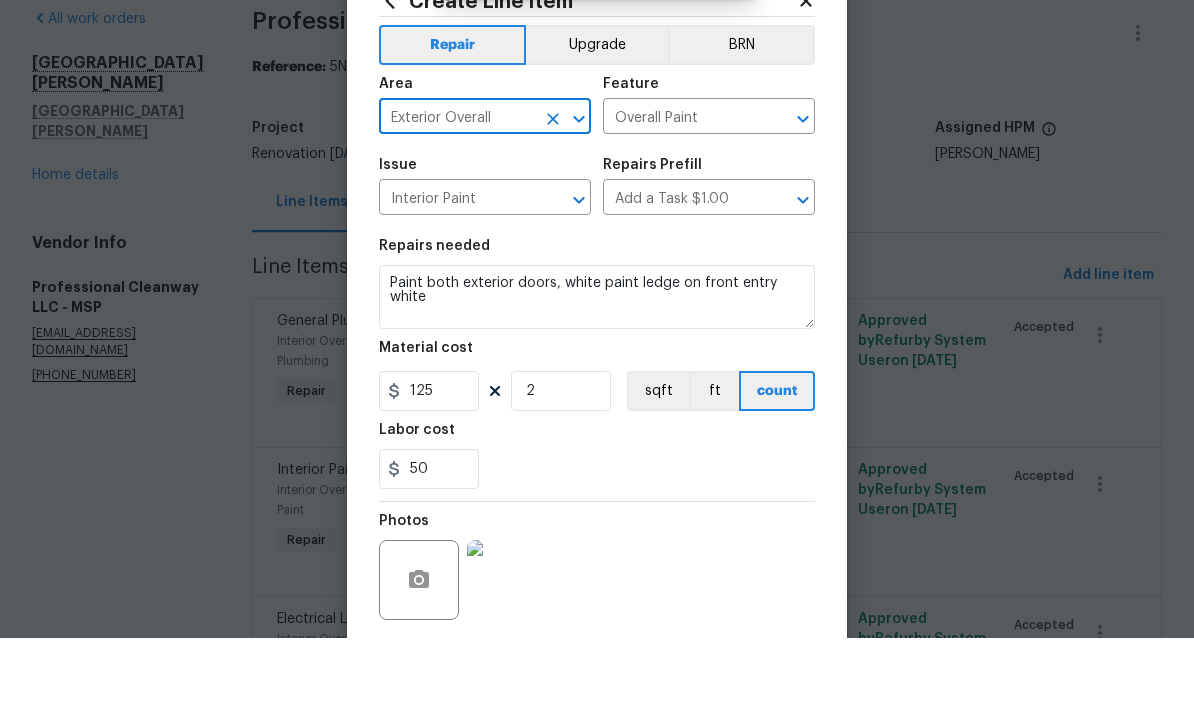 click on "Interior Paint" at bounding box center (457, 271) 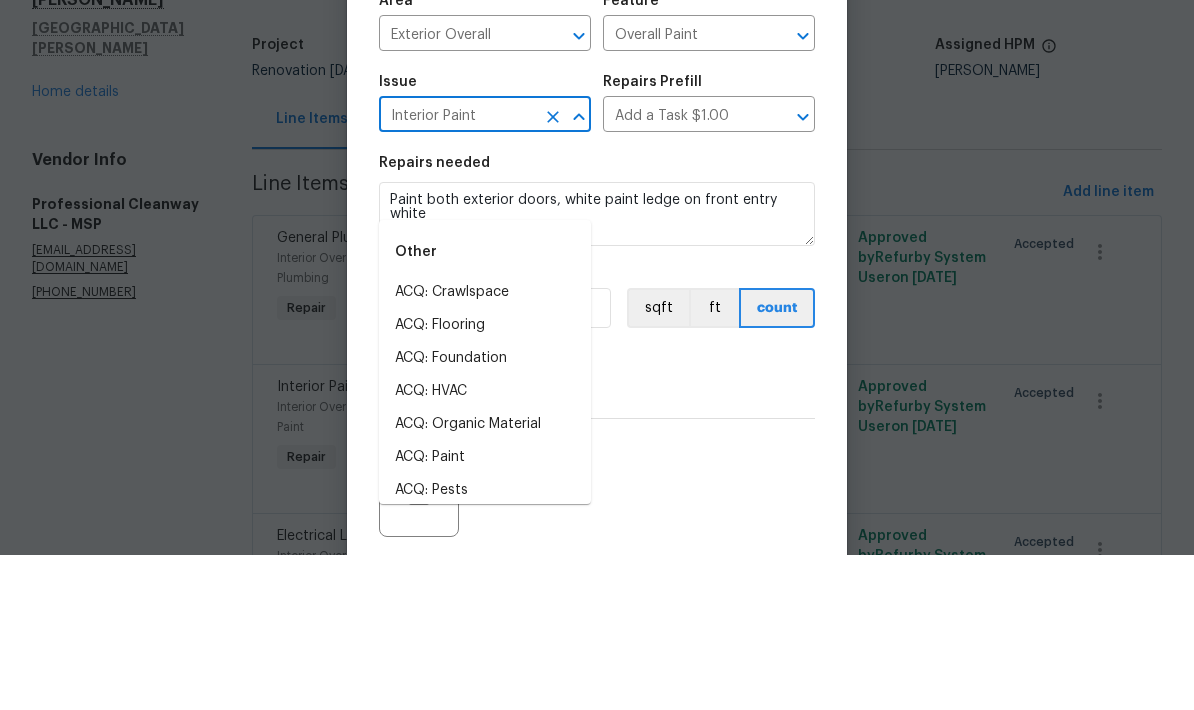 click on "Other" at bounding box center (485, 407) 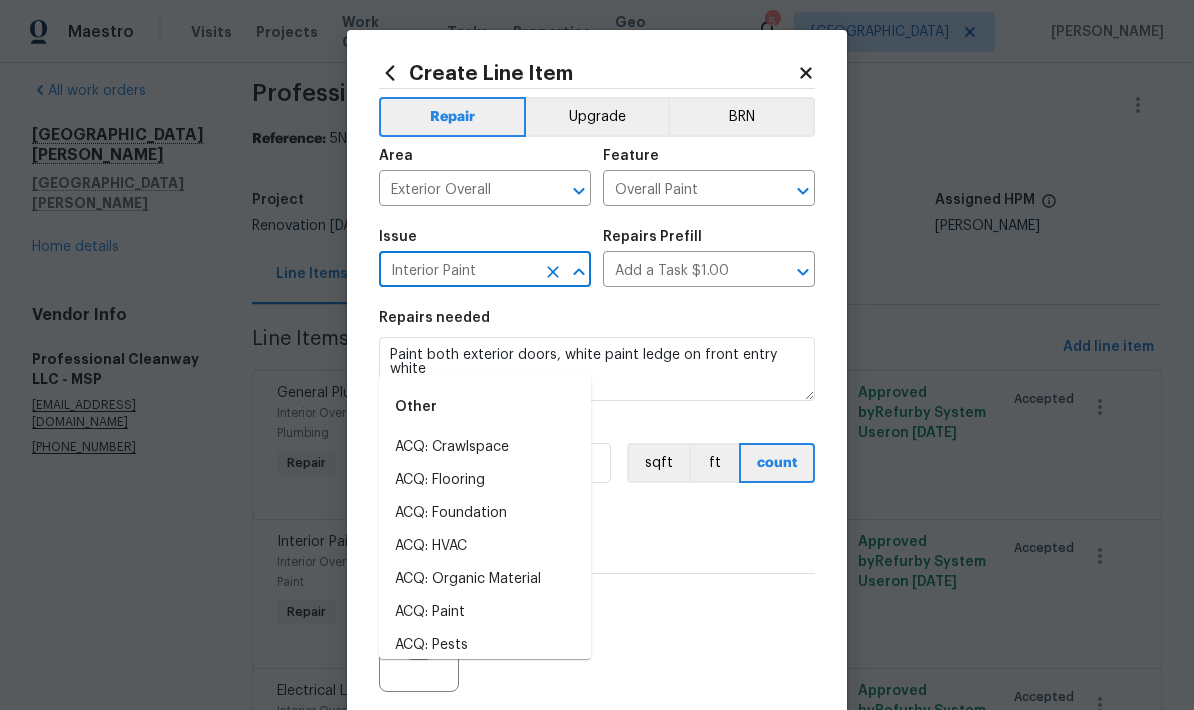 click on "50" at bounding box center [597, 541] 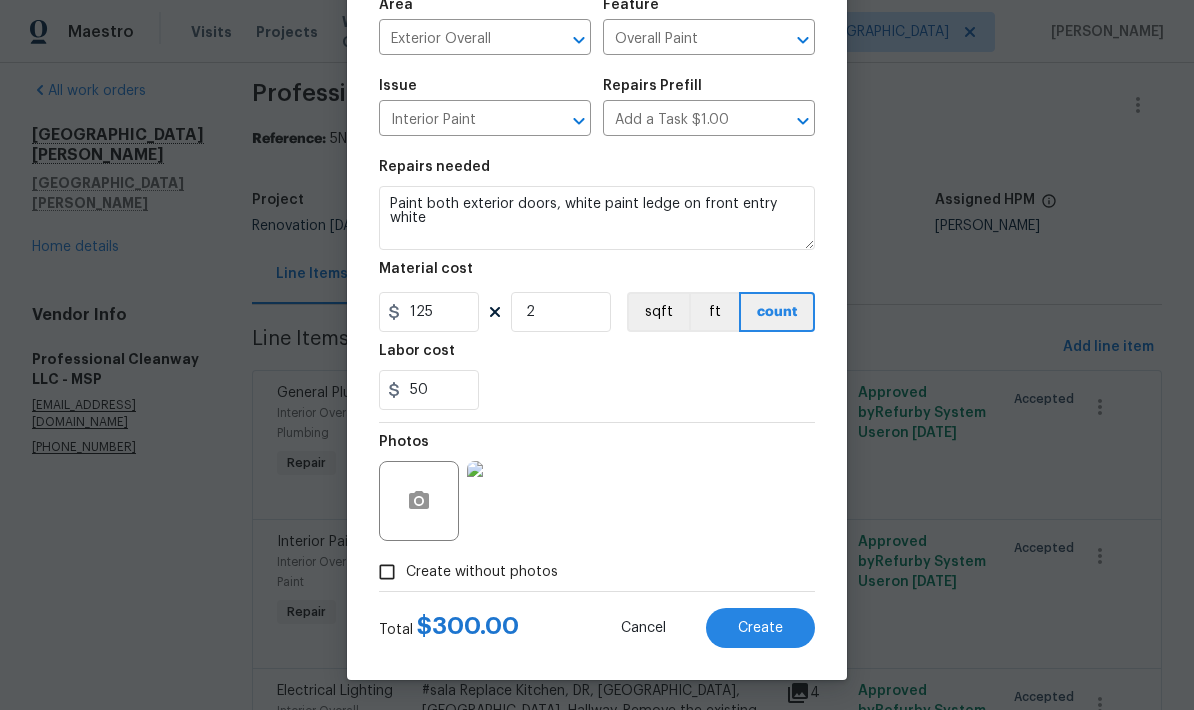 scroll, scrollTop: 155, scrollLeft: 0, axis: vertical 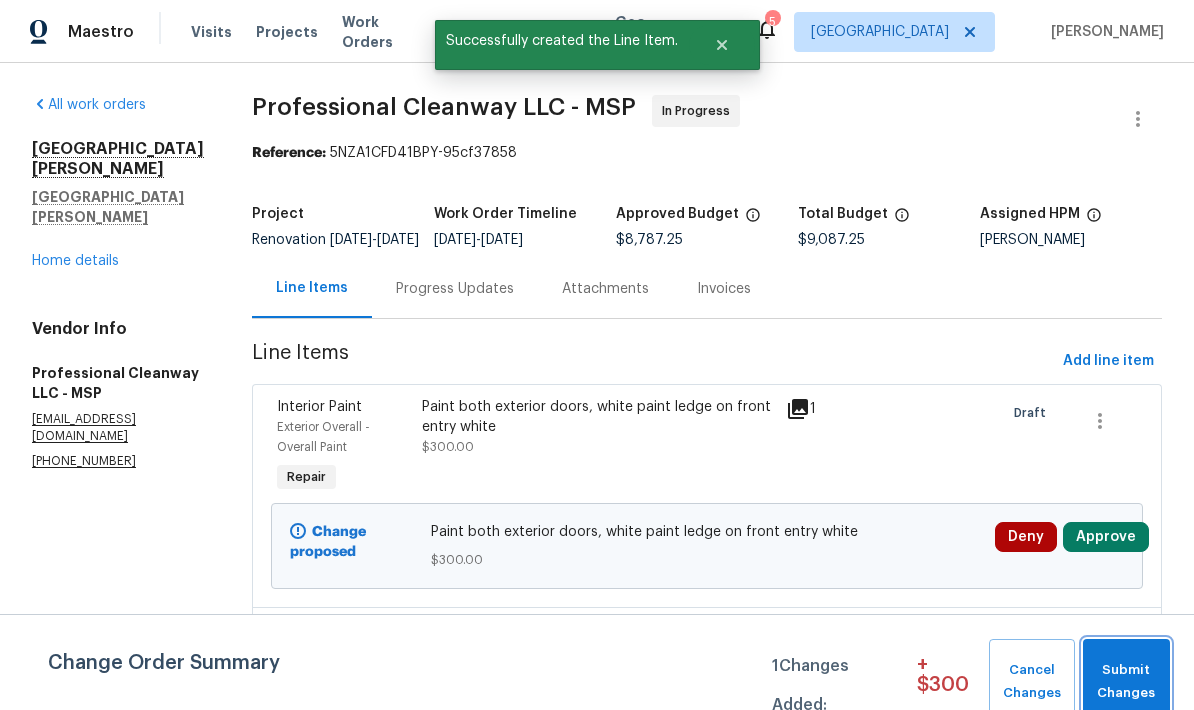 click on "Submit Changes" at bounding box center [1126, 682] 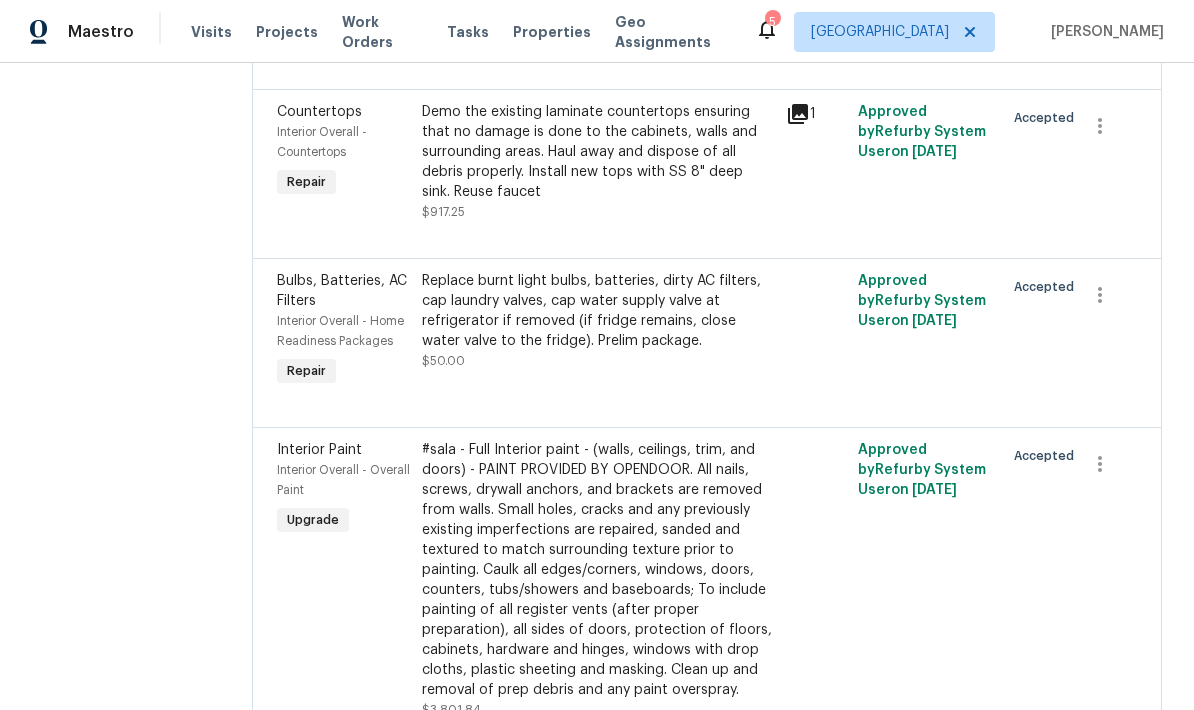 scroll, scrollTop: 934, scrollLeft: 0, axis: vertical 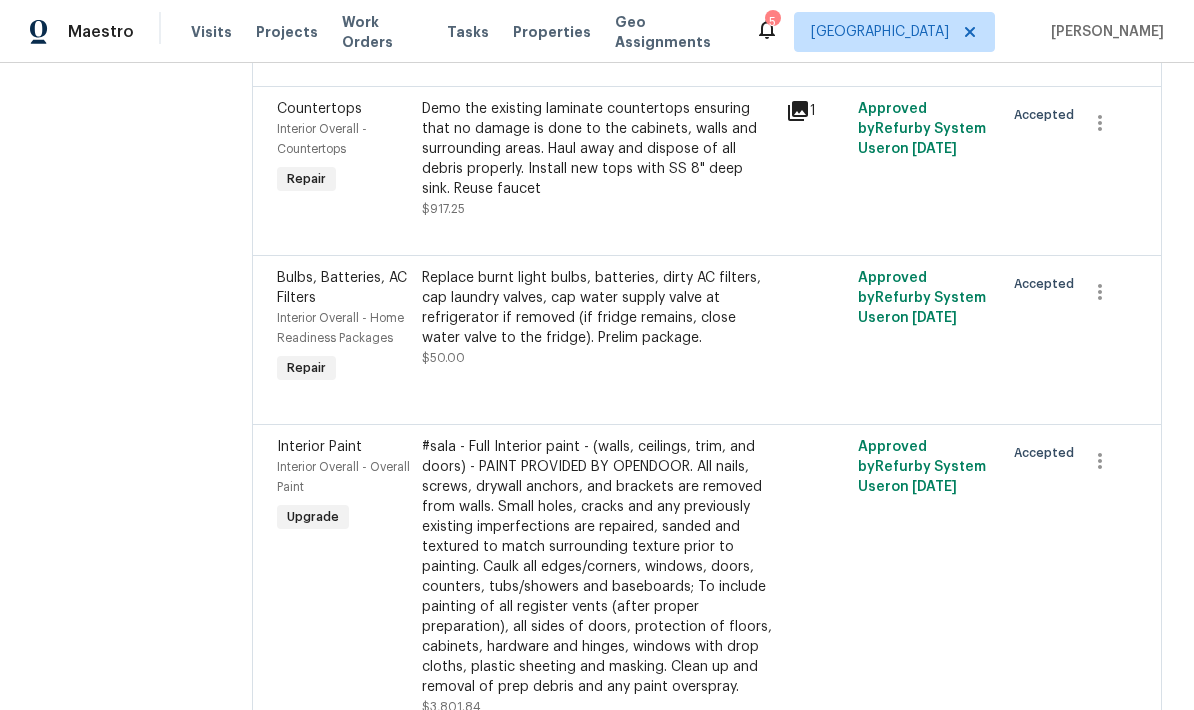 click on "Replace burnt light bulbs, batteries, dirty AC filters, cap laundry valves, cap water supply valve at refrigerator if removed (if fridge remains, close water valve to the fridge). Prelim package." at bounding box center [597, 308] 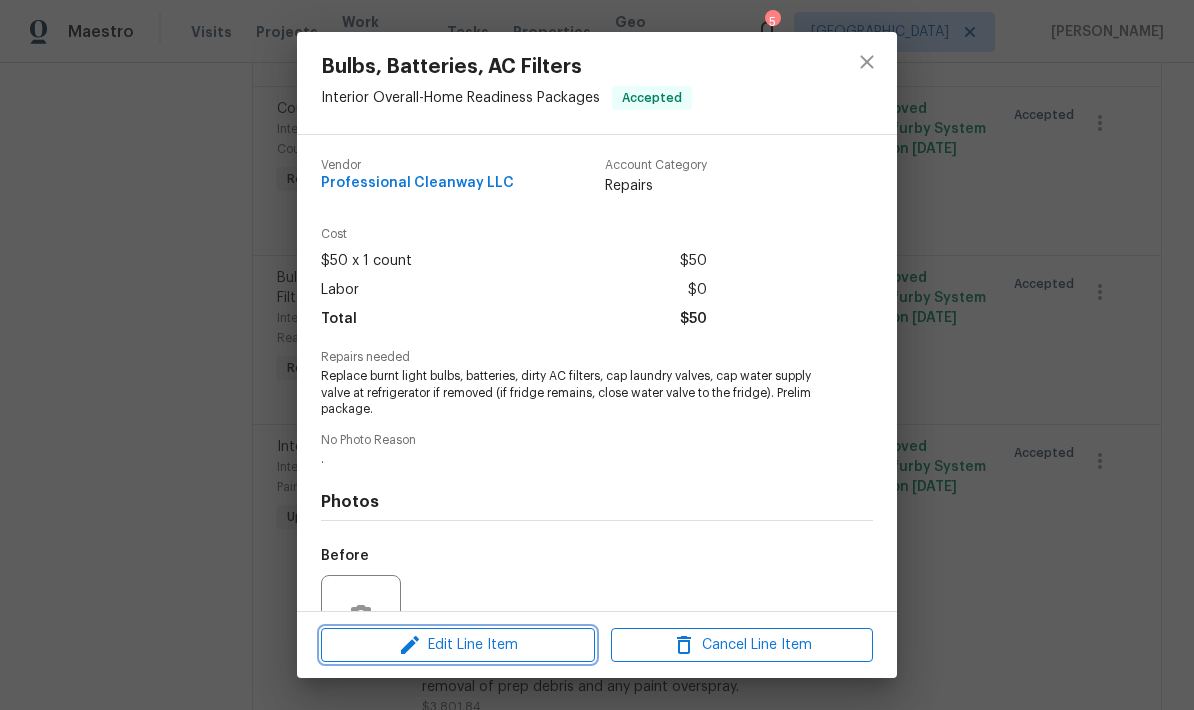 click on "Edit Line Item" at bounding box center [458, 645] 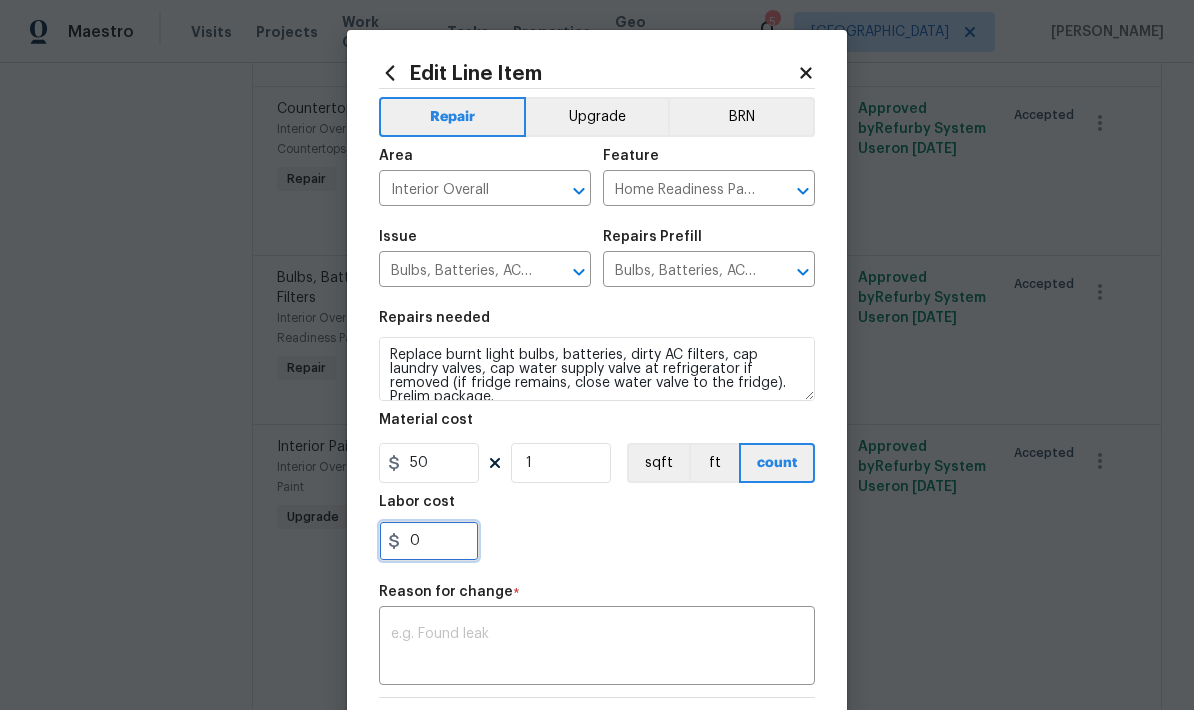 click on "0" at bounding box center (429, 541) 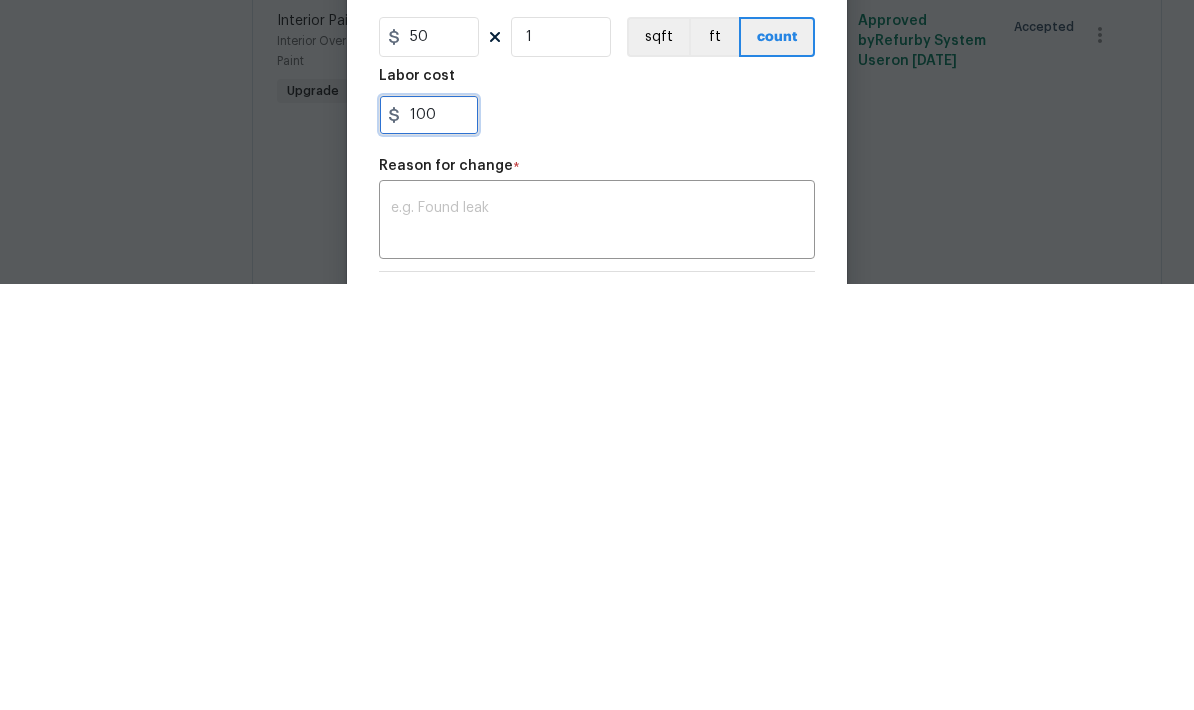 type on "100" 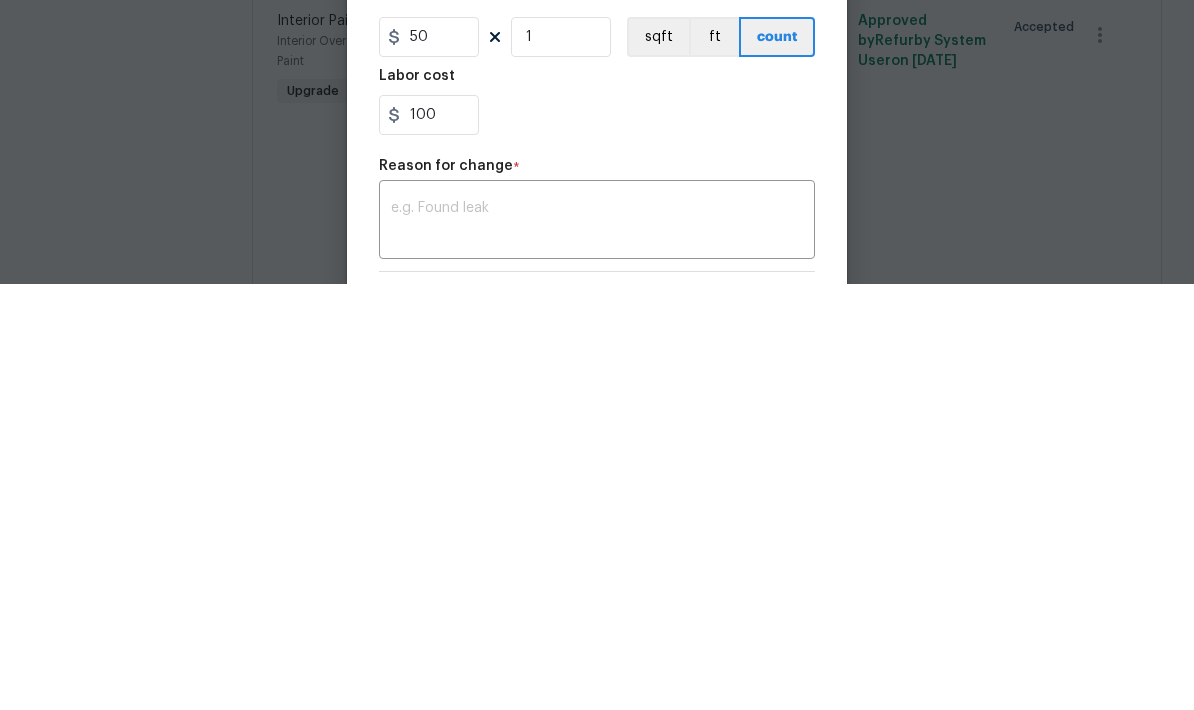 click at bounding box center [597, 648] 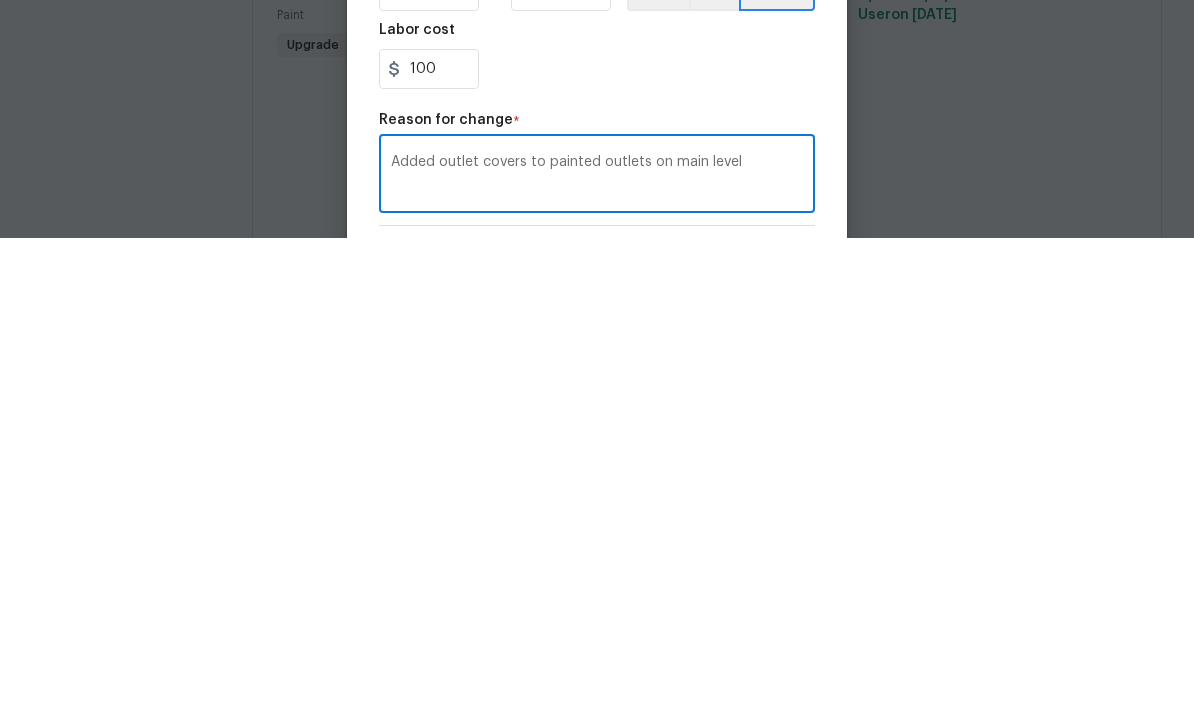 scroll, scrollTop: 80, scrollLeft: 0, axis: vertical 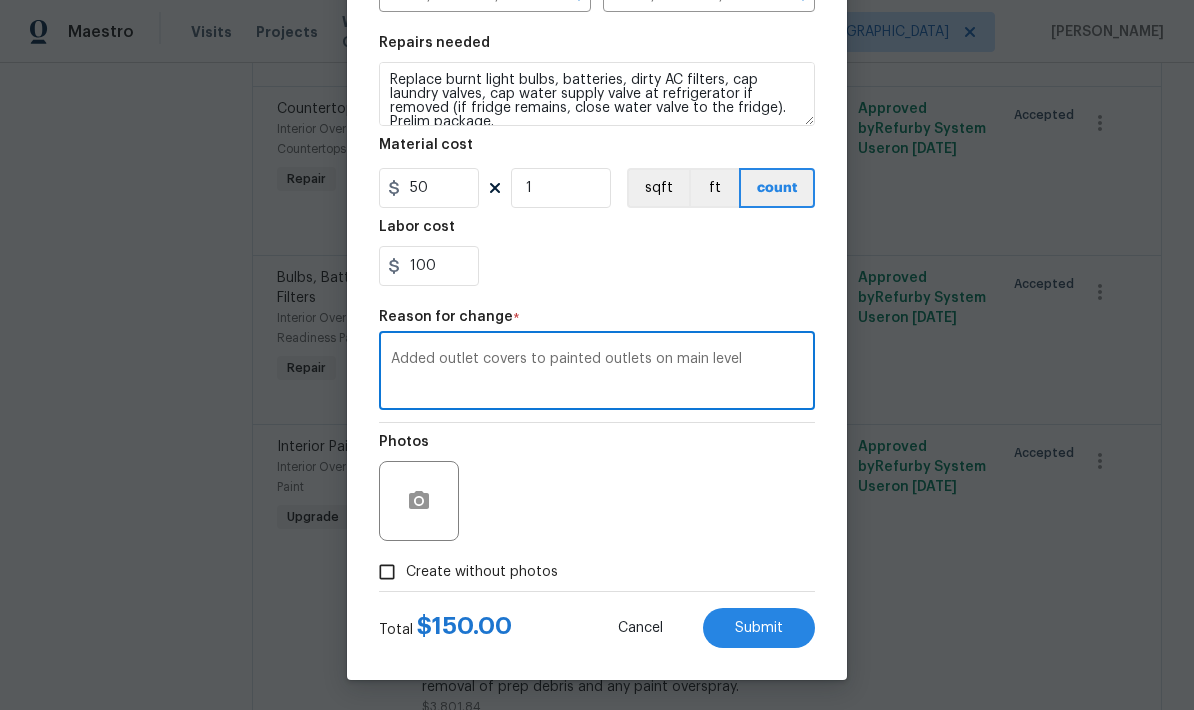 type on "Added outlet covers to painted outlets on main level" 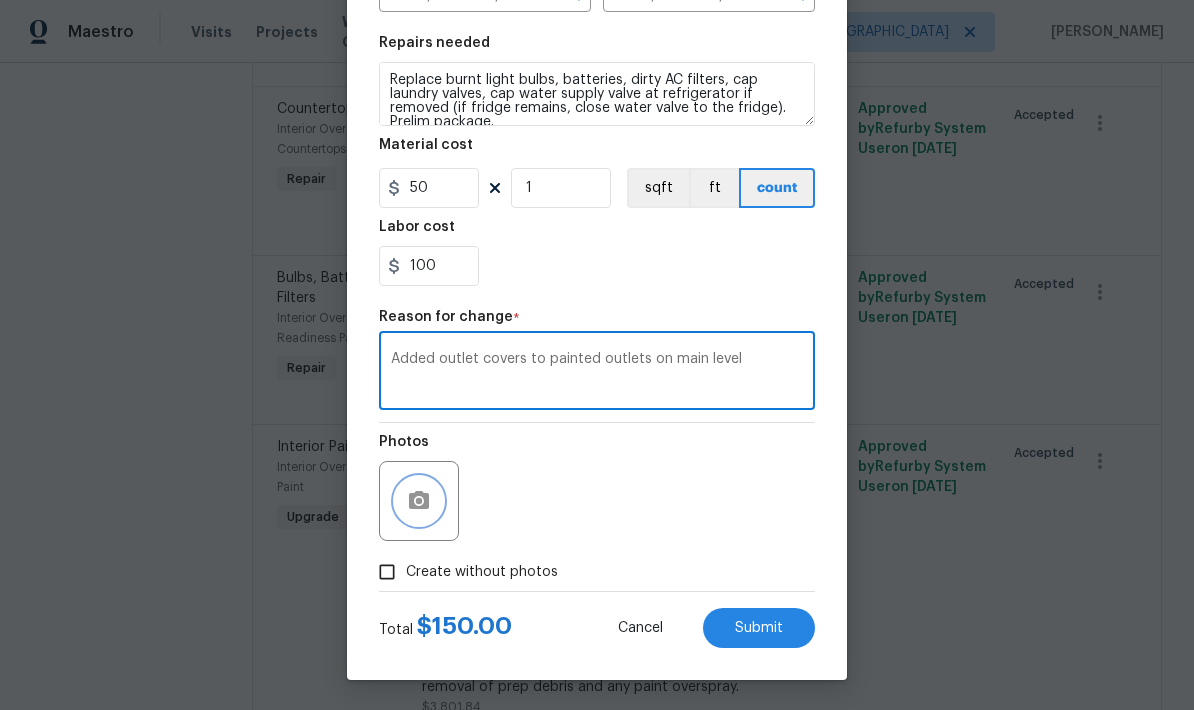 click 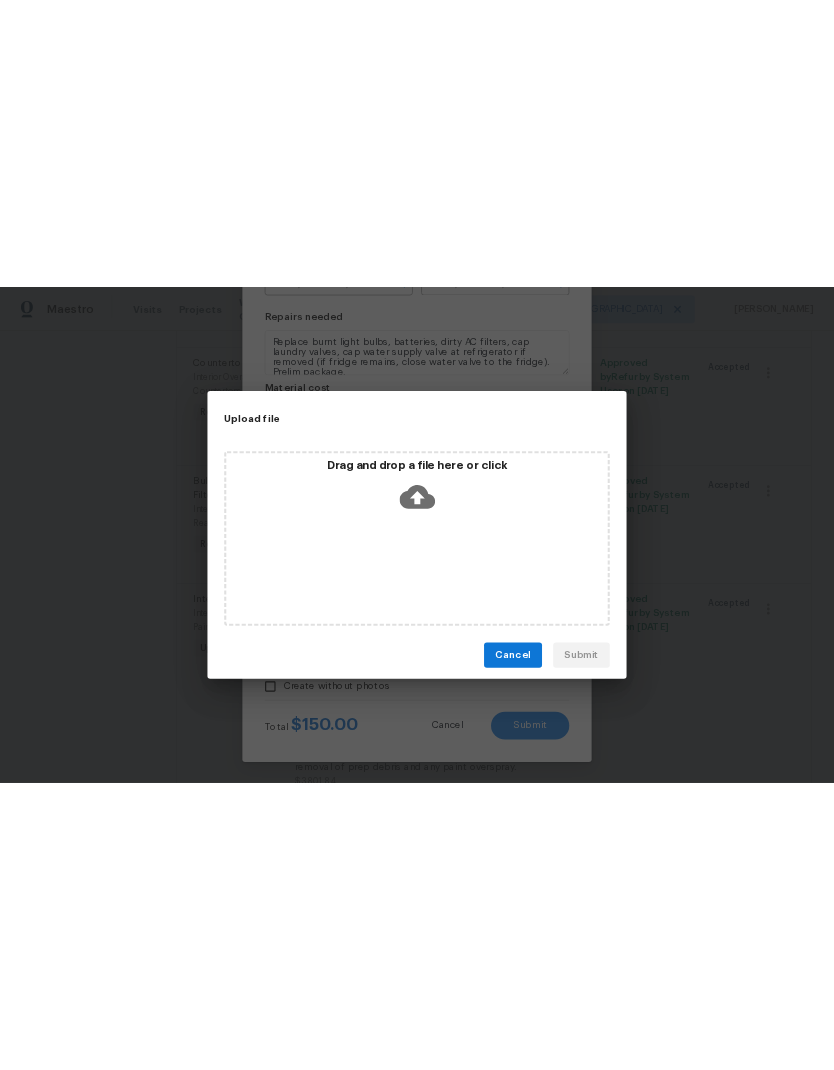 scroll, scrollTop: 0, scrollLeft: 0, axis: both 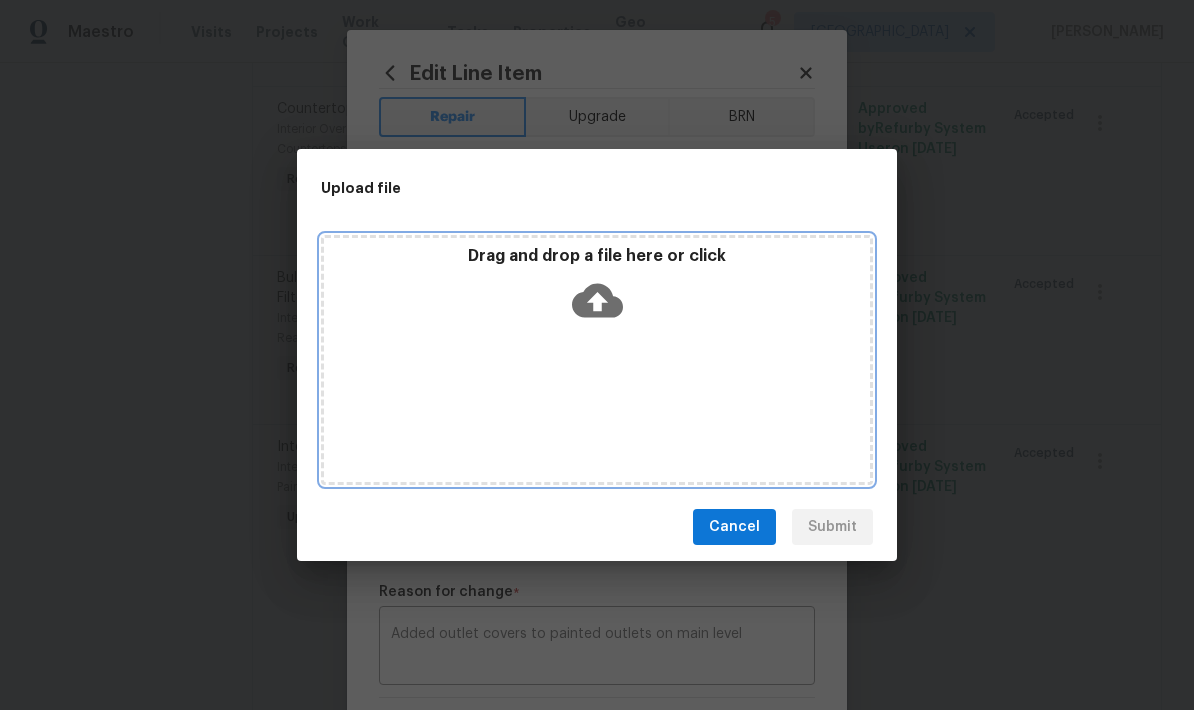 click on "Drag and drop a file here or click" at bounding box center (597, 360) 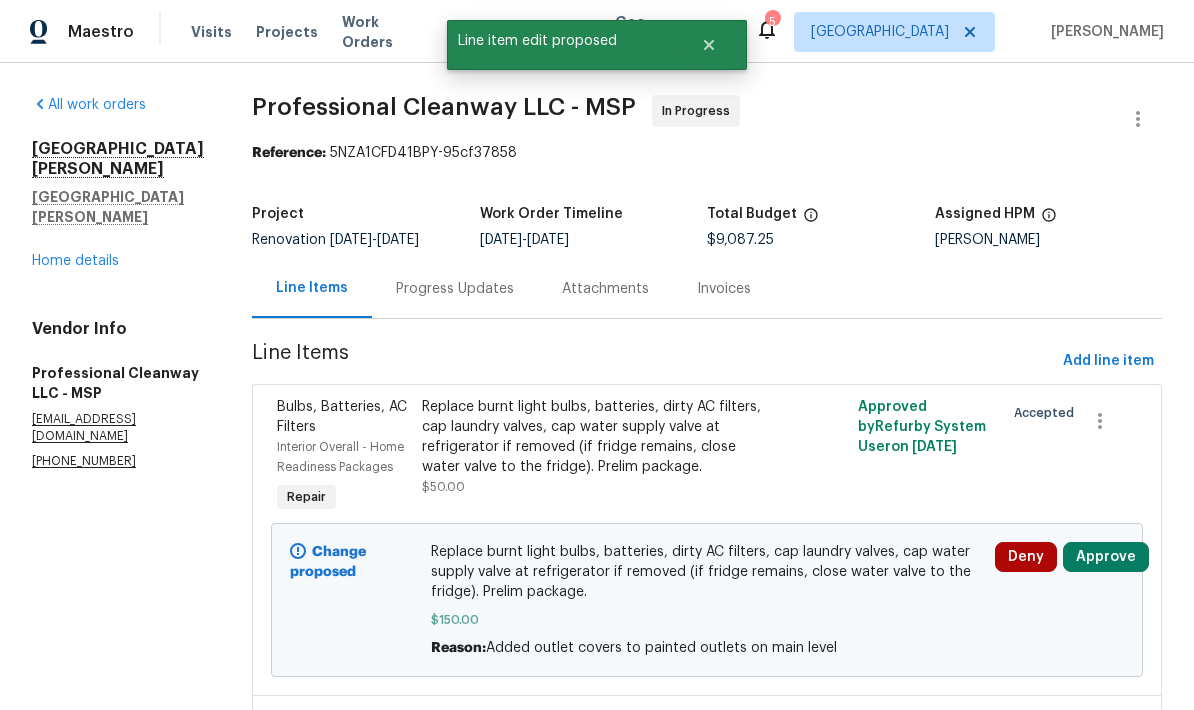 scroll, scrollTop: 0, scrollLeft: 0, axis: both 